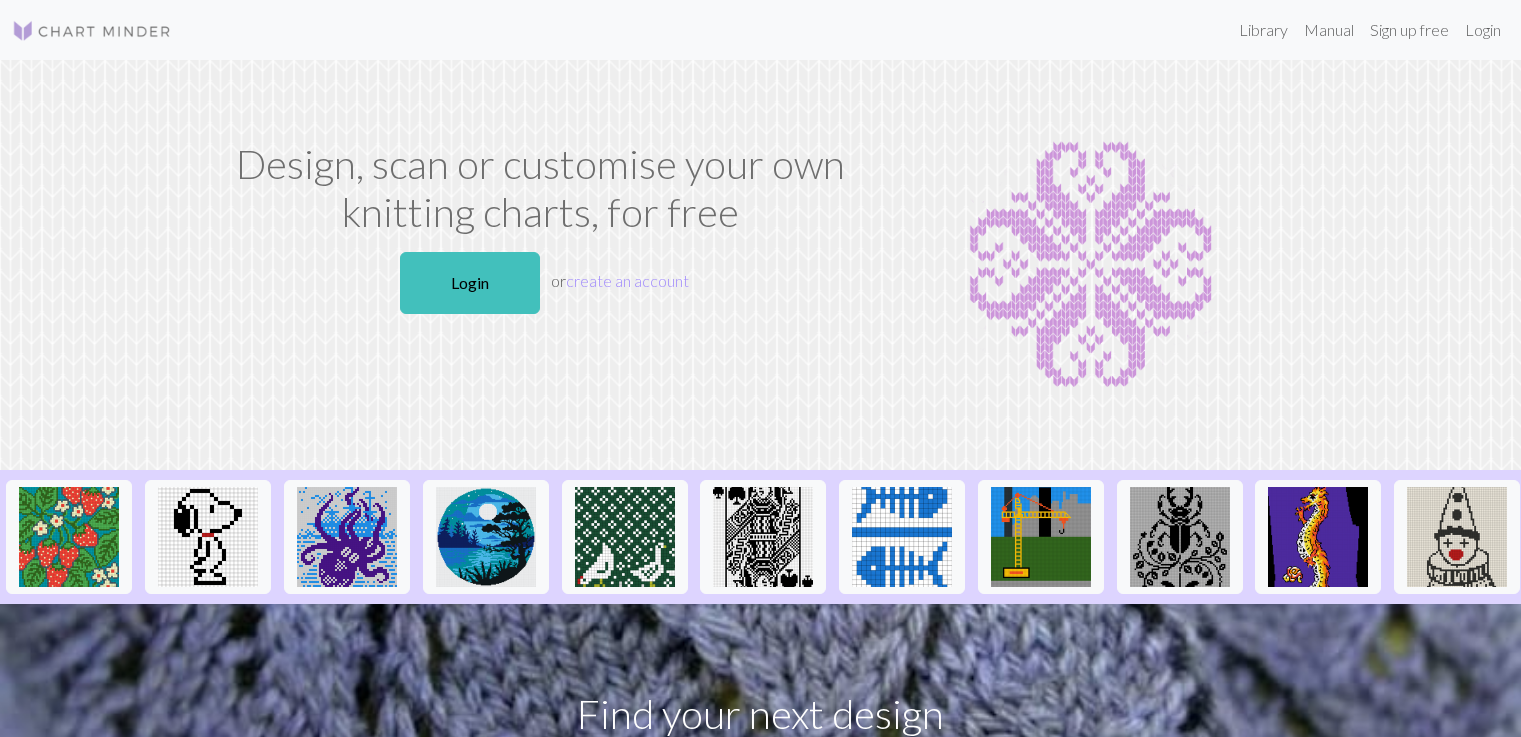 scroll, scrollTop: 0, scrollLeft: 0, axis: both 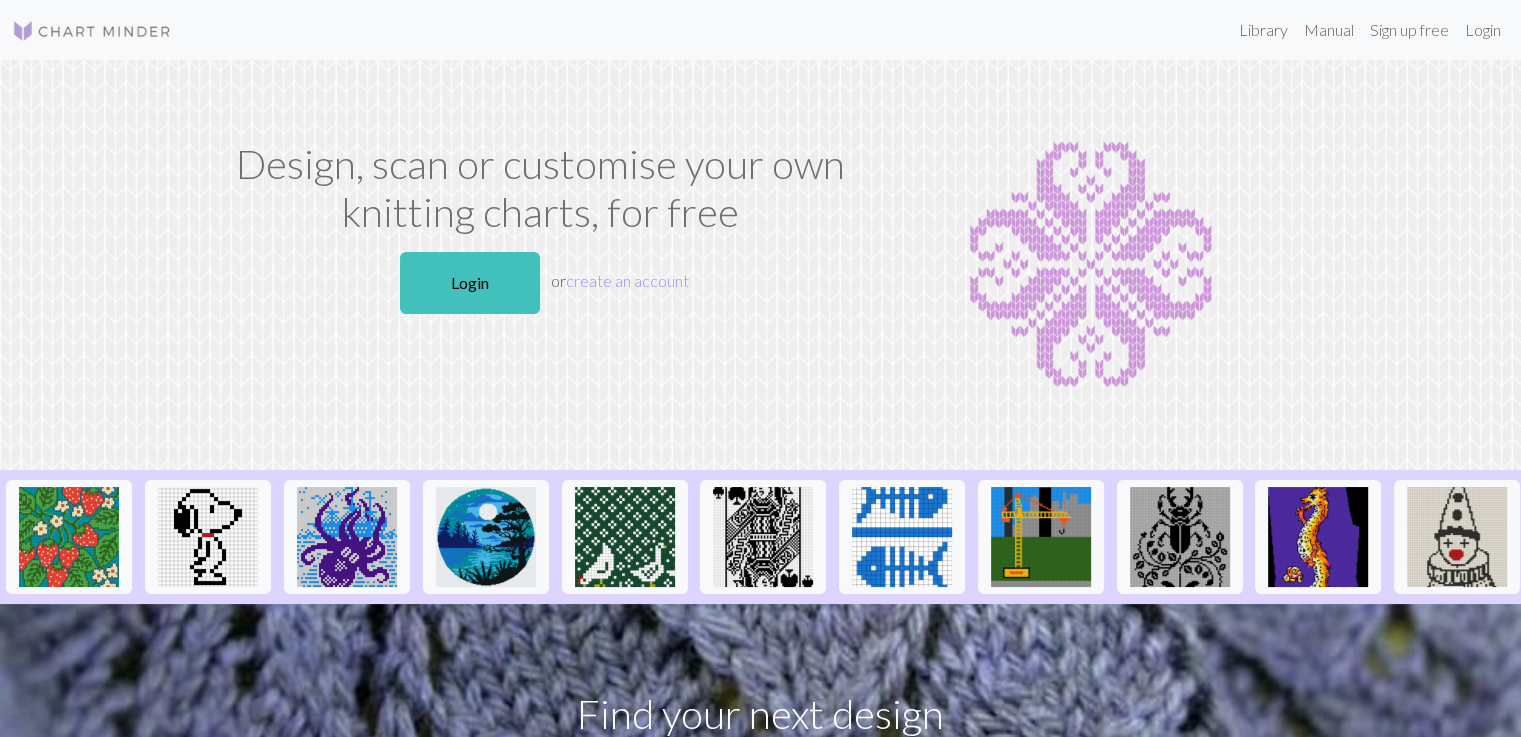 click on "Design, scan or customise your own knitting charts, for free Login     or  create an account" at bounding box center (761, 265) 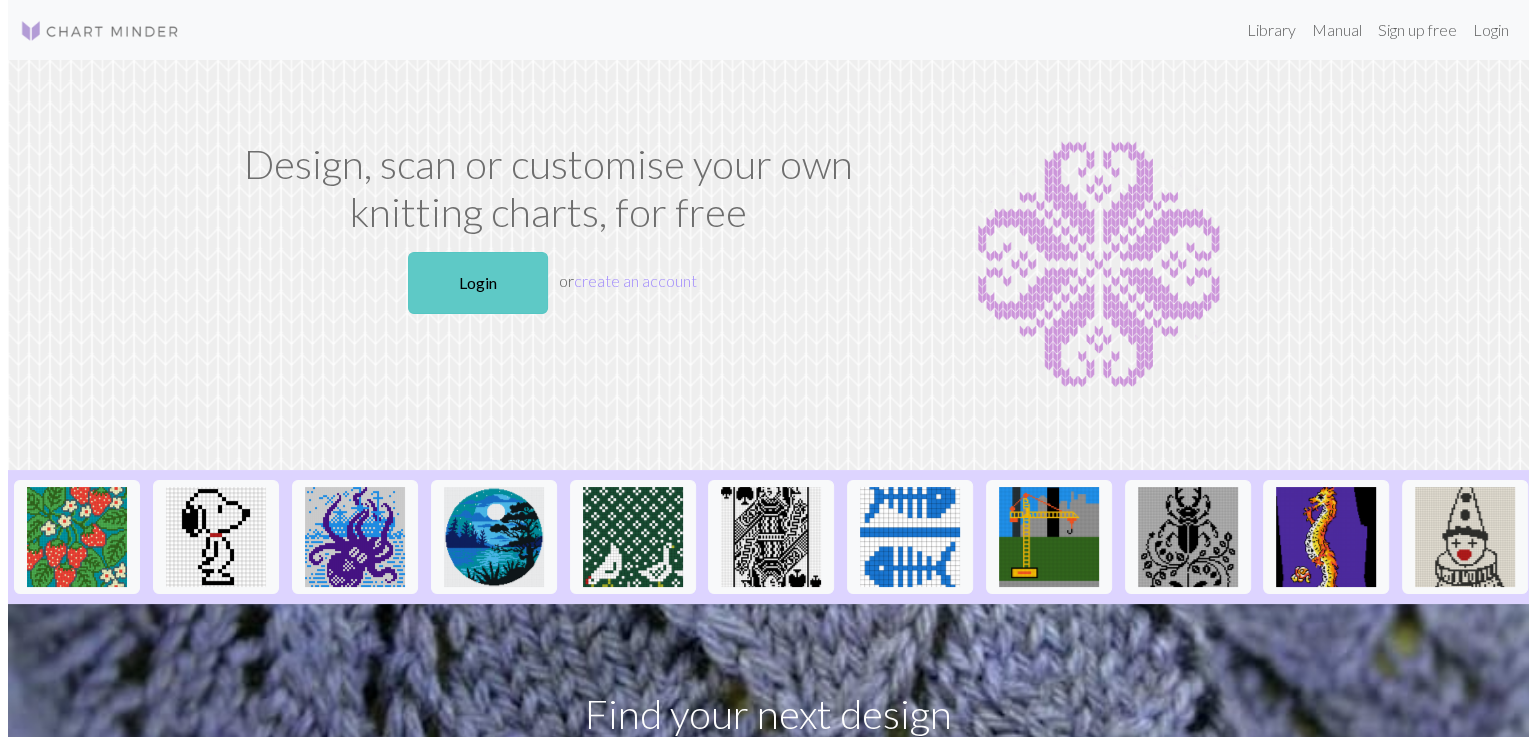 scroll, scrollTop: 0, scrollLeft: 0, axis: both 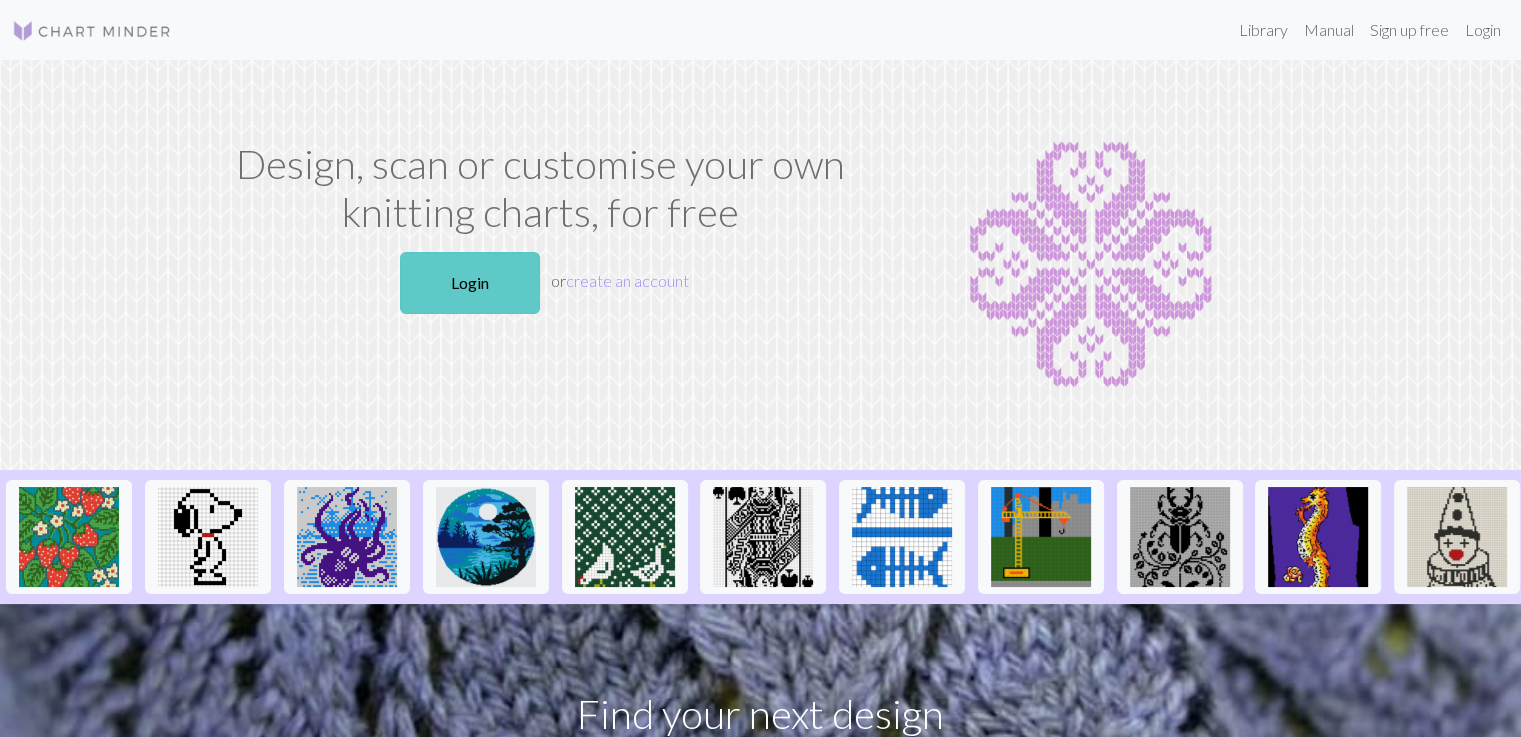 click on "Login" at bounding box center [470, 283] 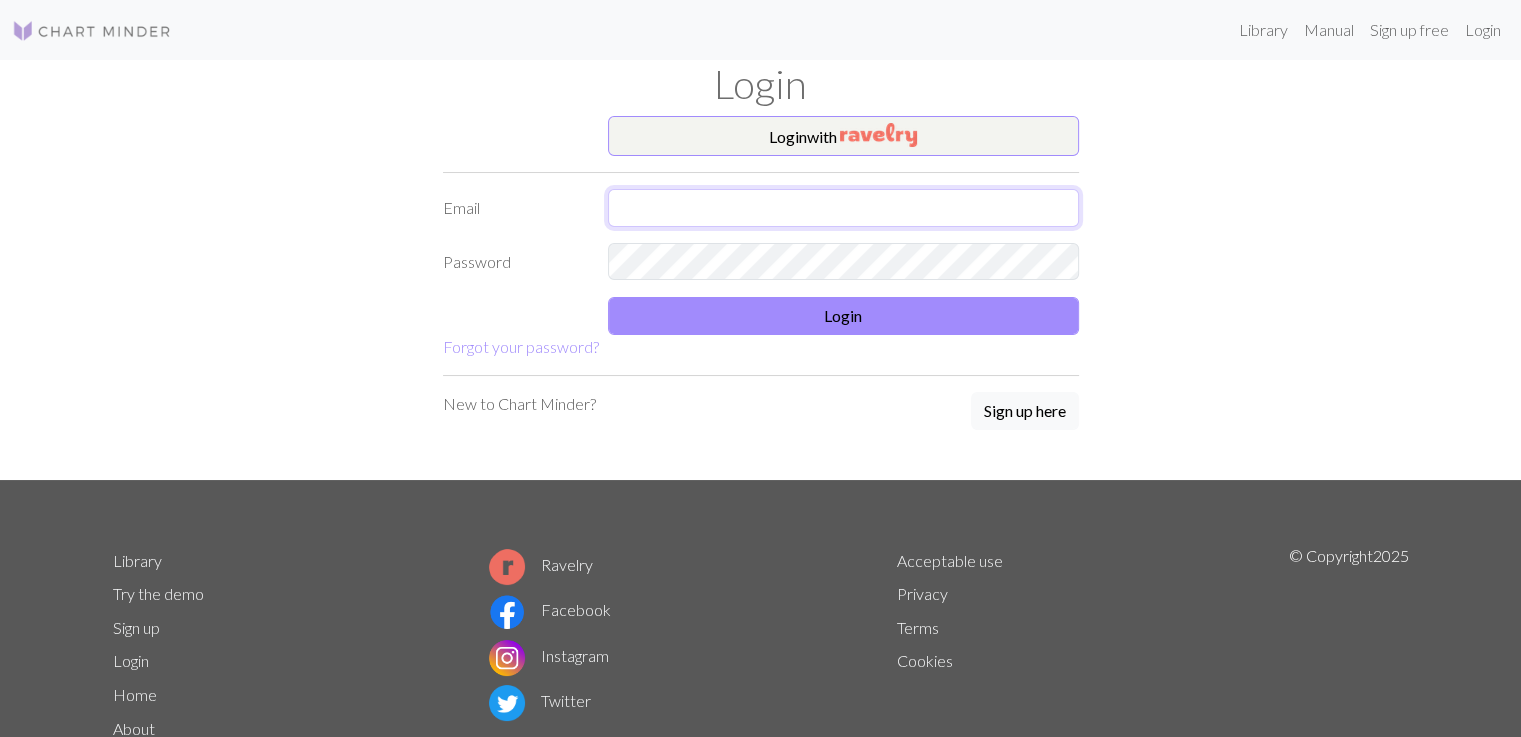 click at bounding box center (843, 208) 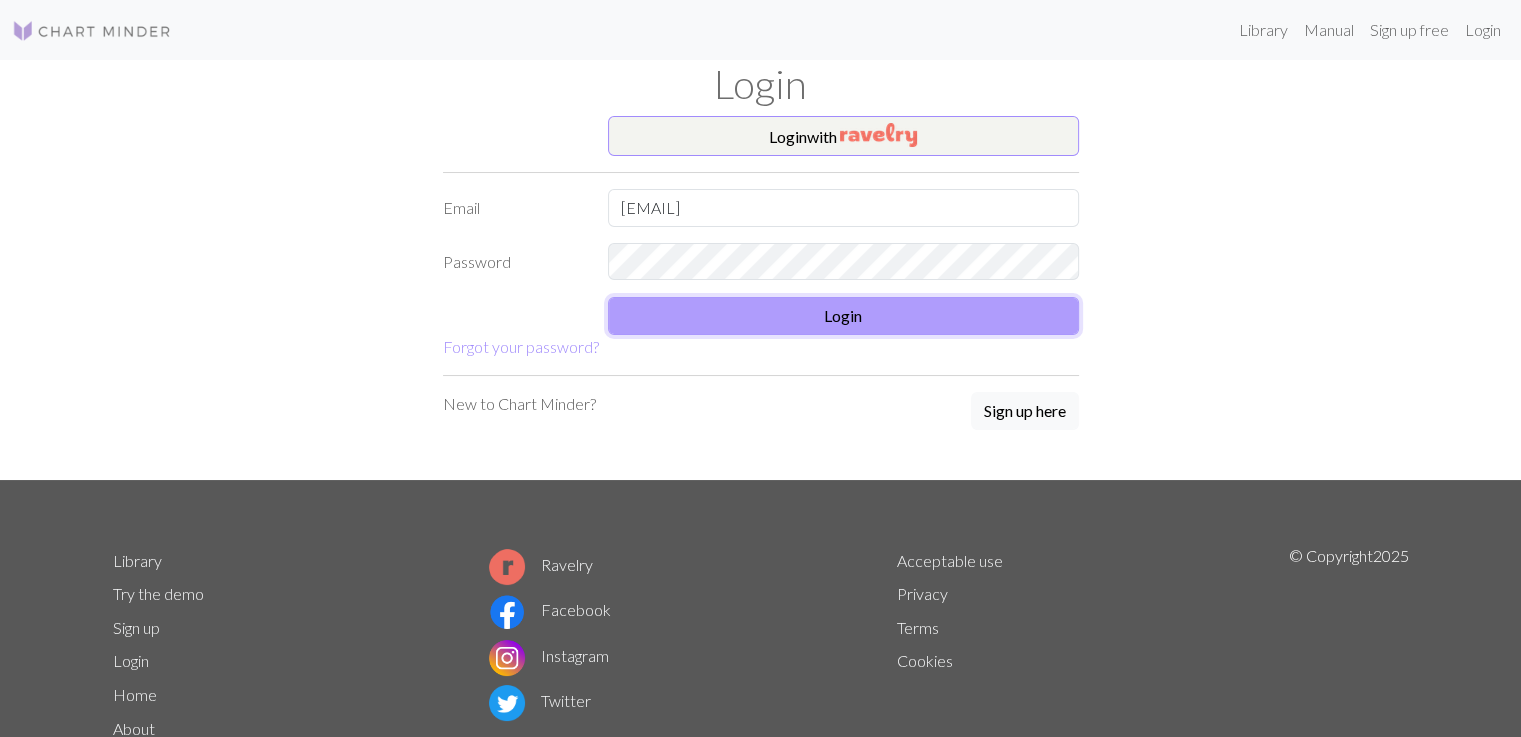 click on "Login" at bounding box center (843, 316) 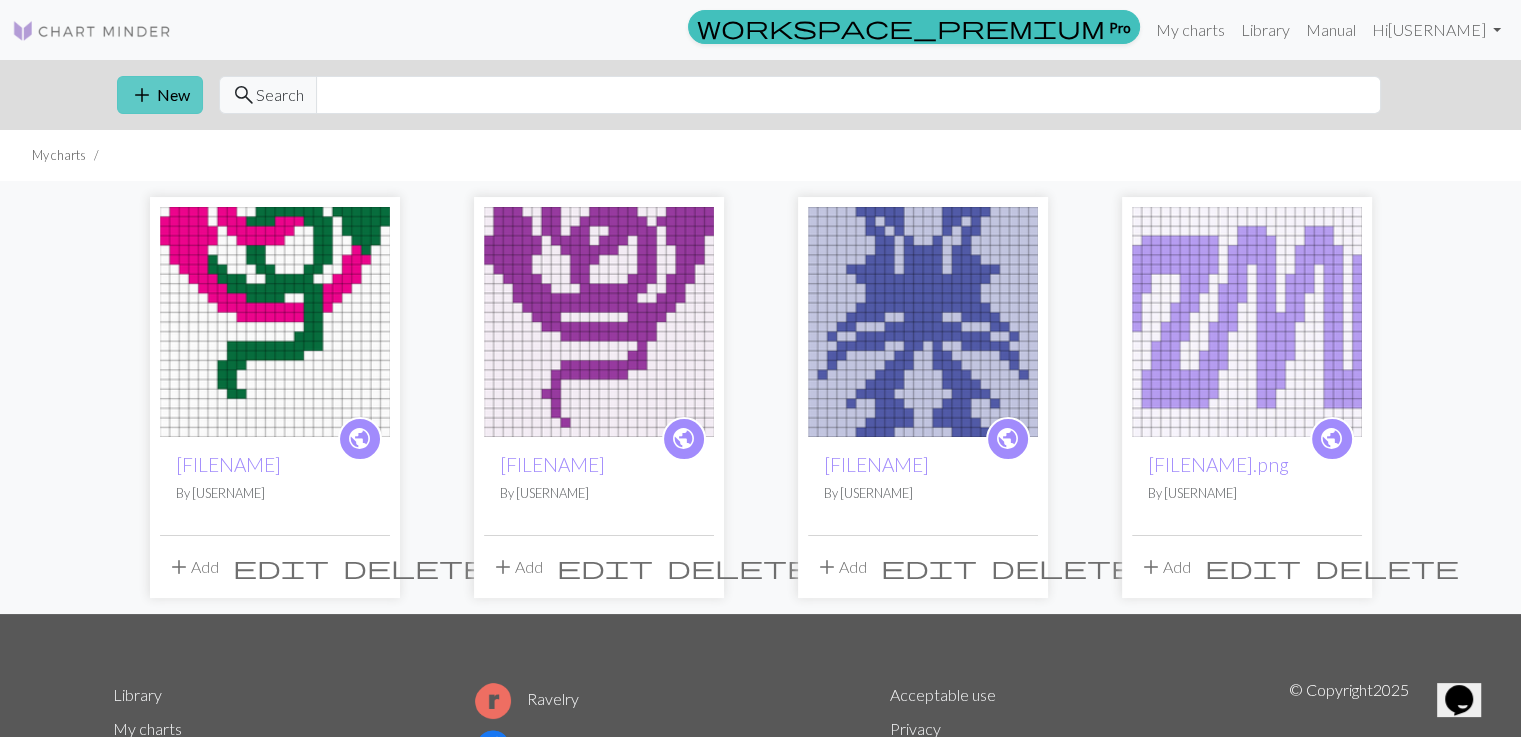 click on "add   New" at bounding box center (160, 95) 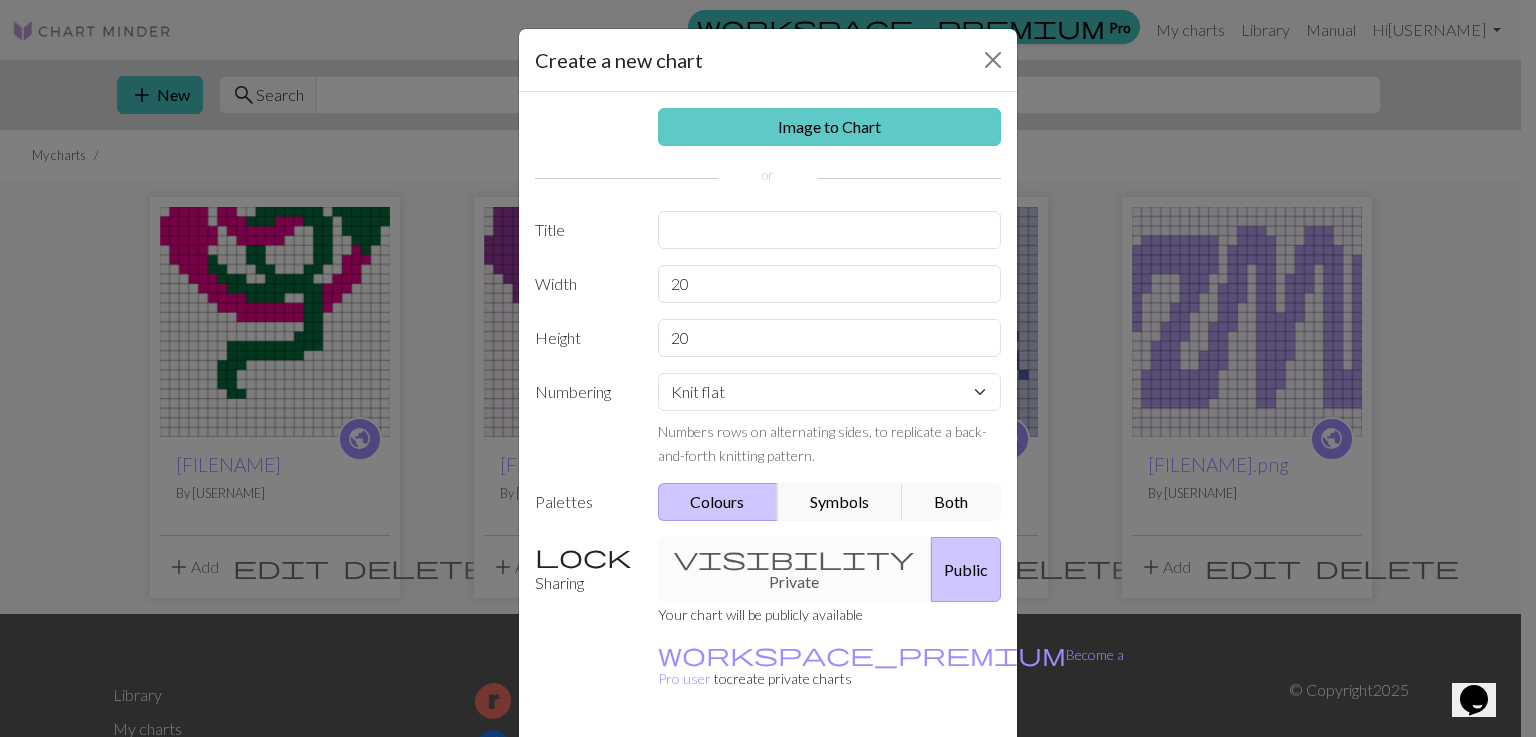 click on "Image to Chart" at bounding box center (830, 127) 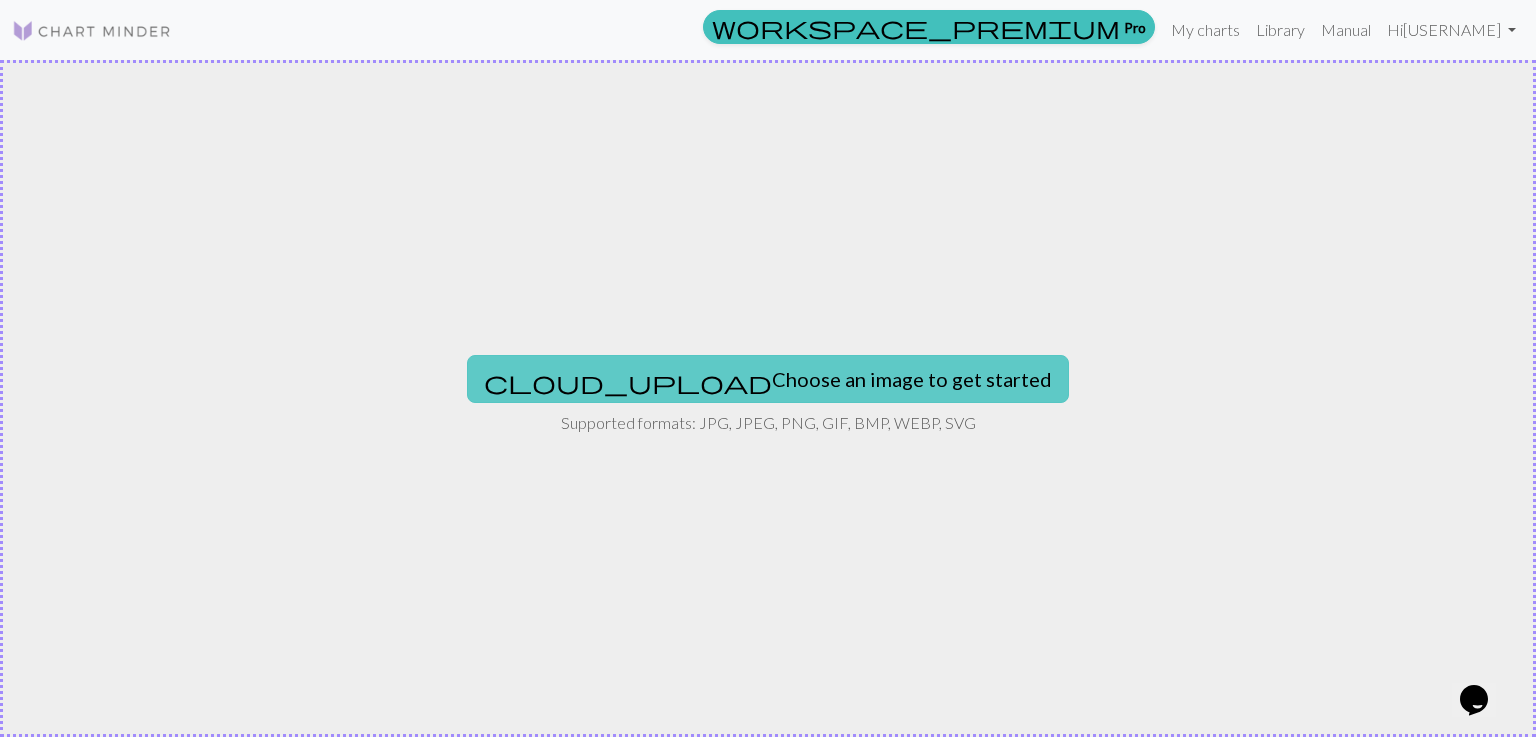 click on "cloud_upload  Choose an image to get started" at bounding box center [768, 379] 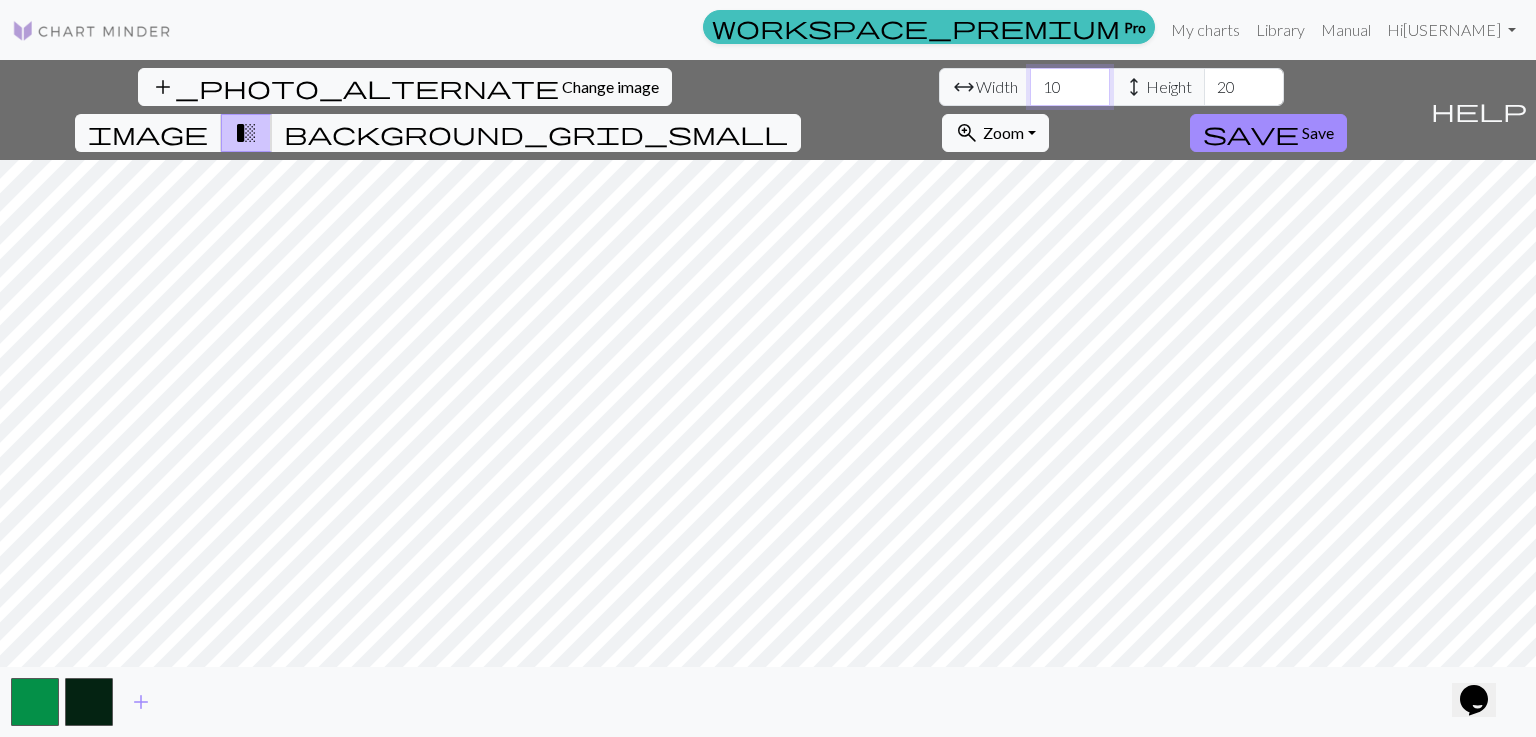 drag, startPoint x: 468, startPoint y: 83, endPoint x: 453, endPoint y: 81, distance: 15.132746 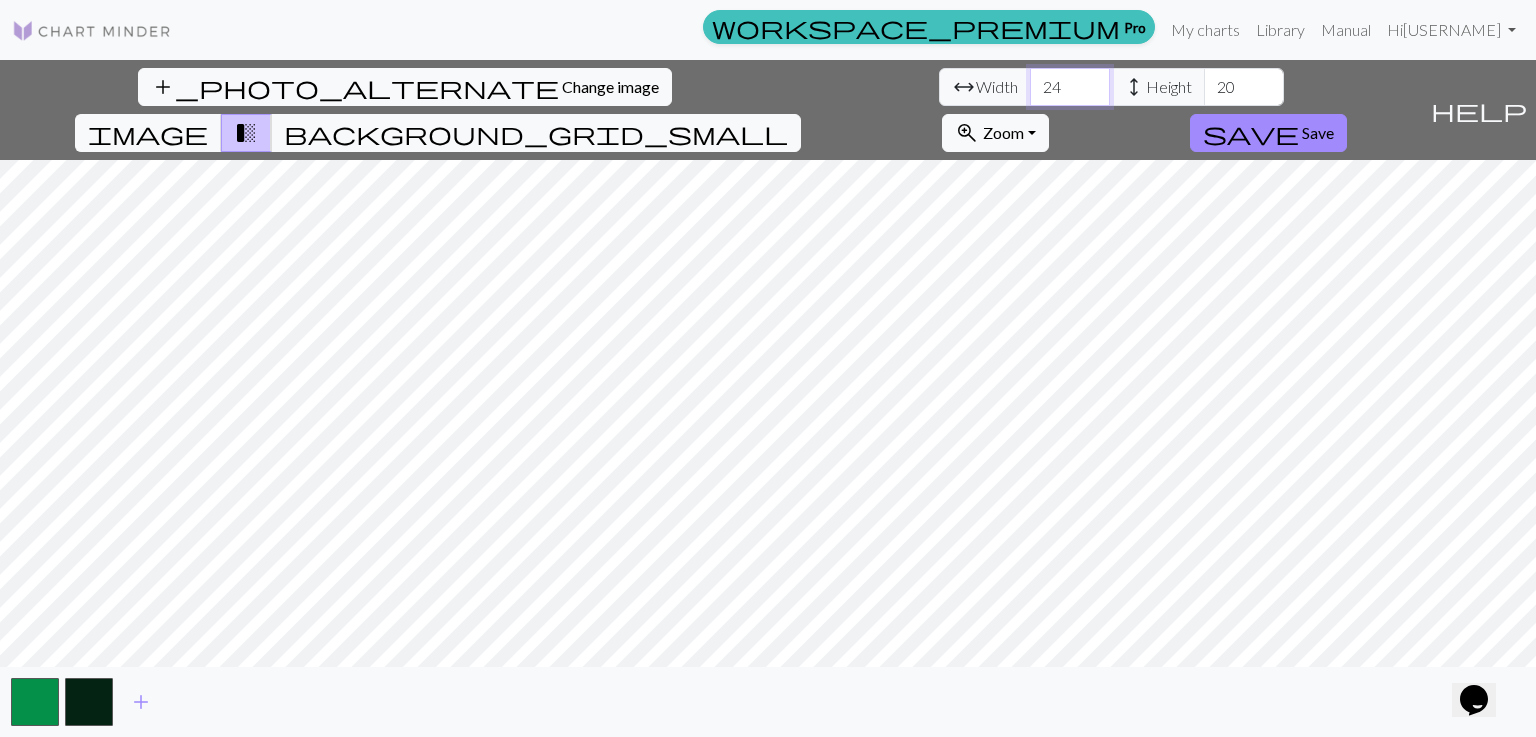 type on "24" 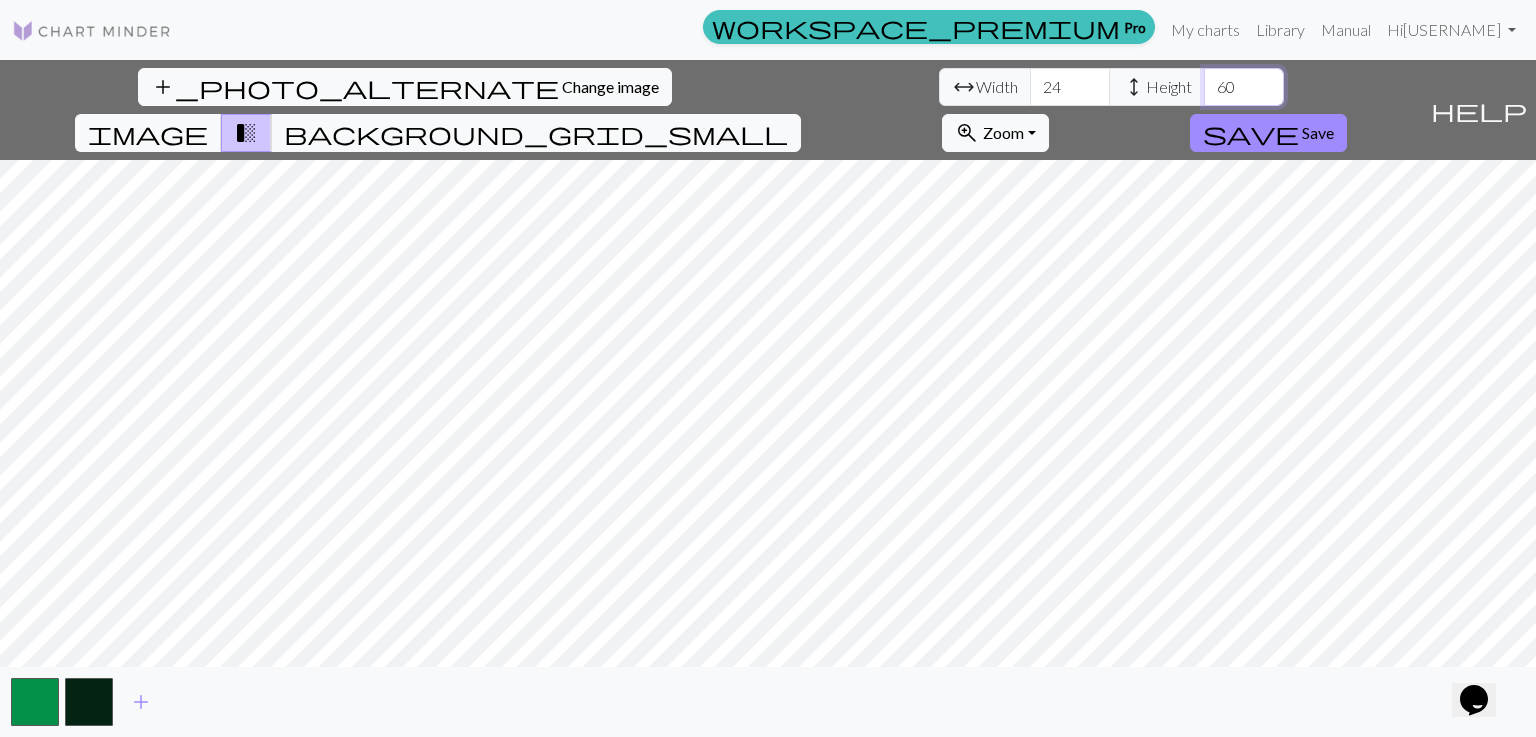 type on "60" 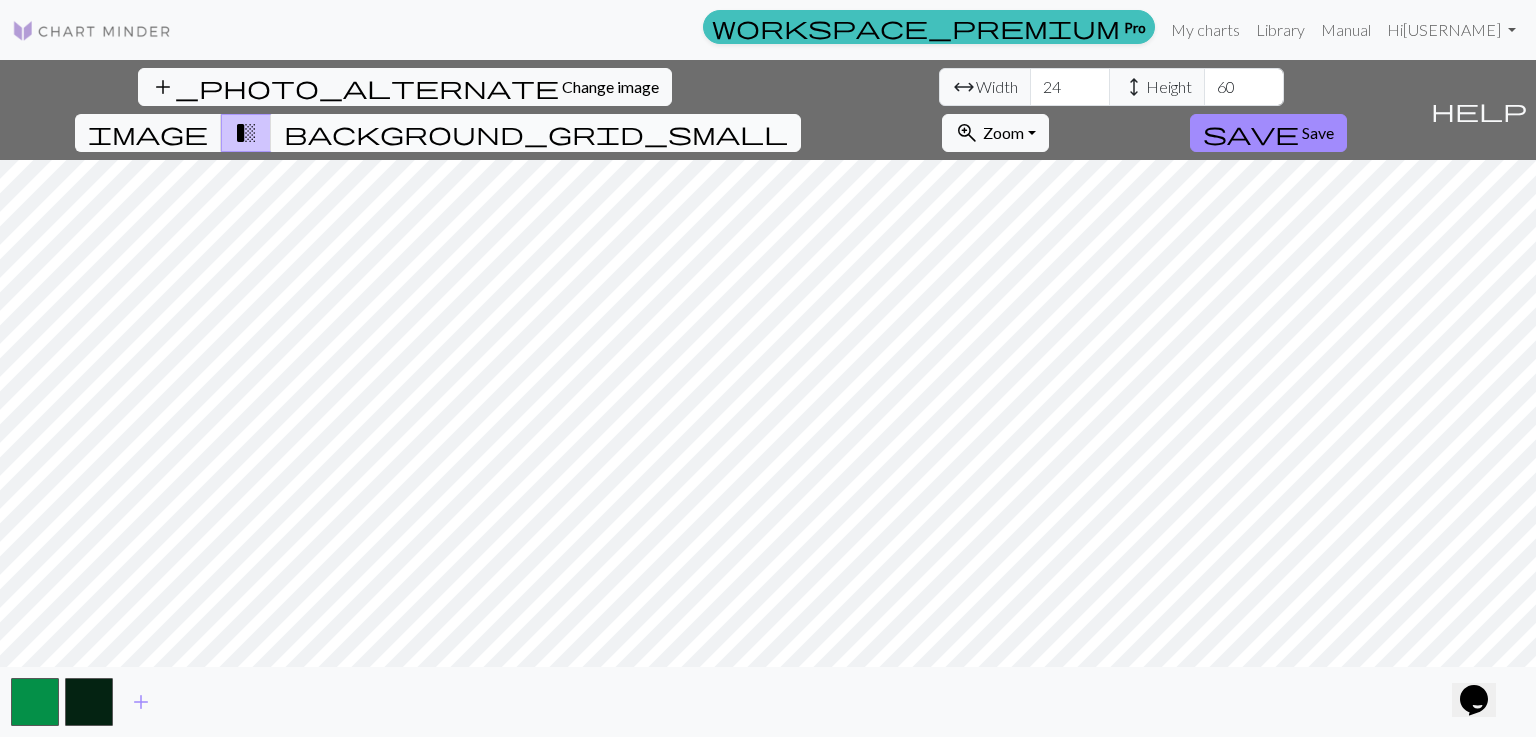 click on "background_grid_small" at bounding box center (536, 133) 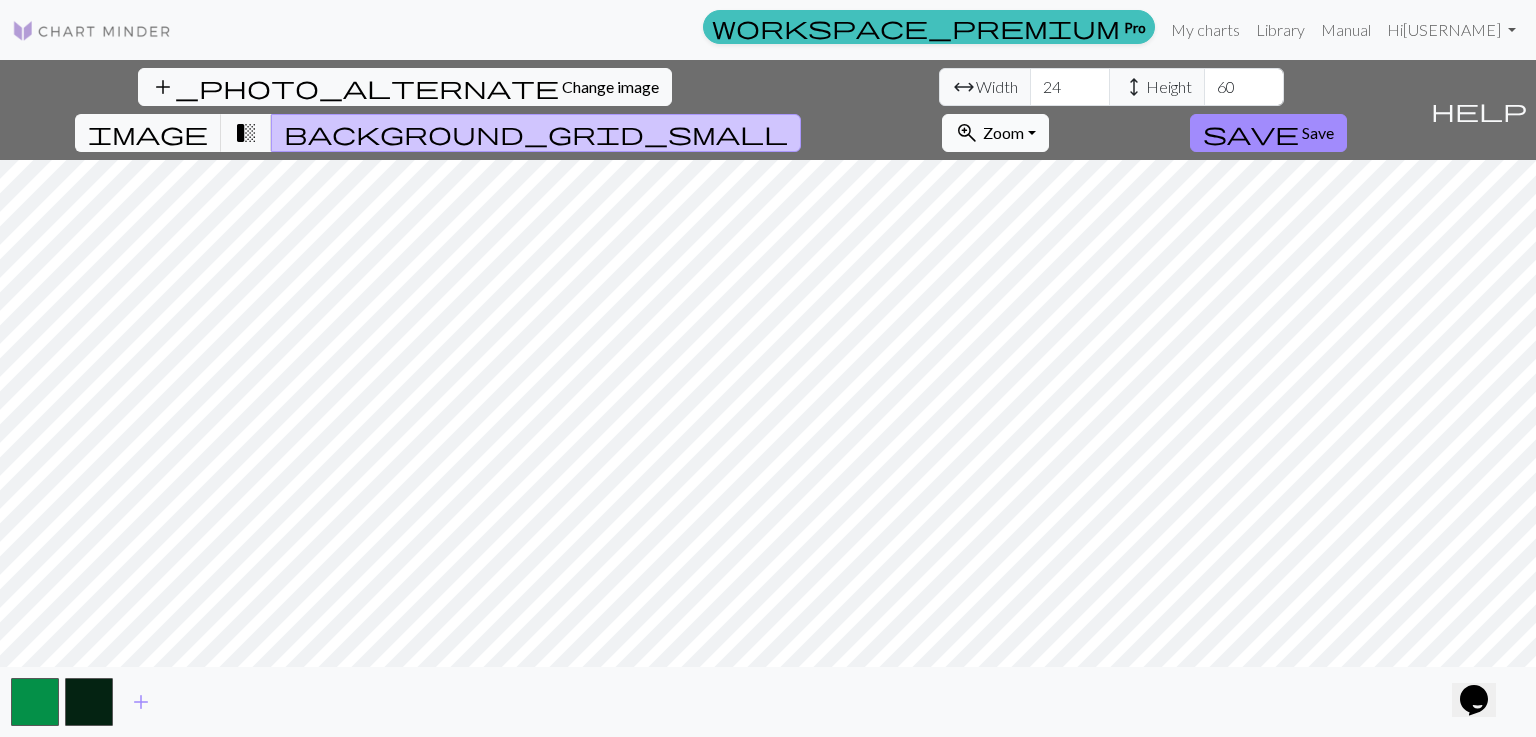 click on "zoom_in" at bounding box center [967, 133] 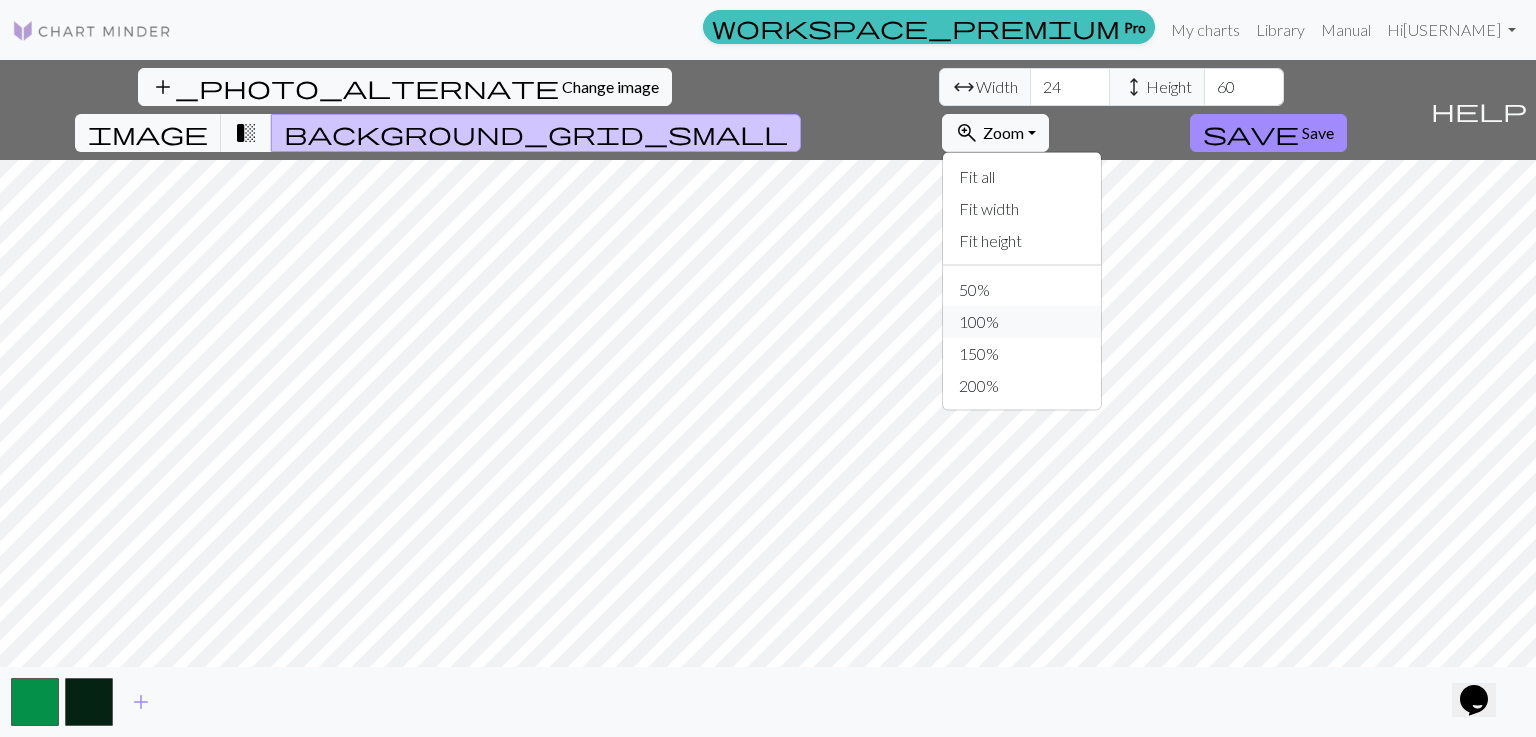 click on "100%" at bounding box center (1022, 322) 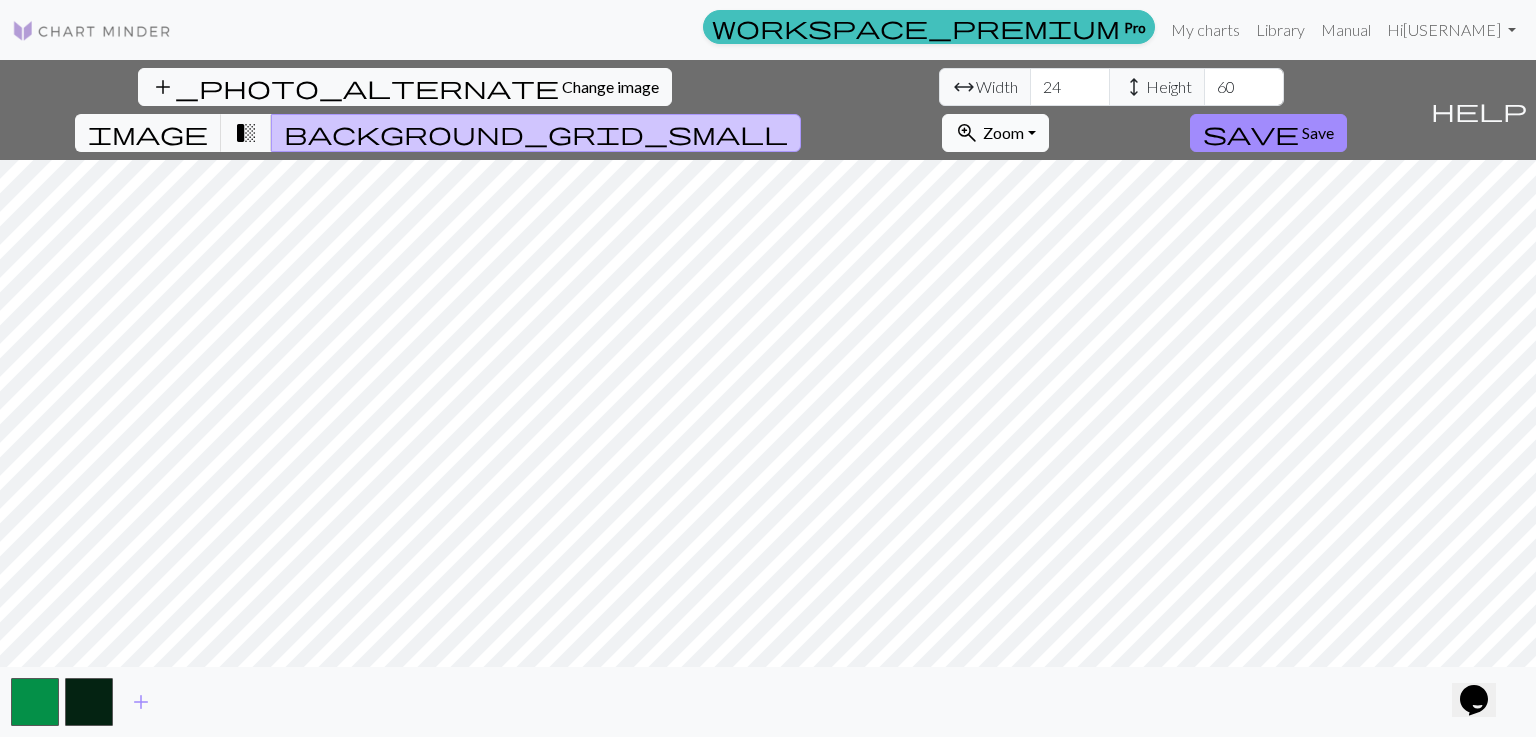 click on "Zoom" at bounding box center [1003, 132] 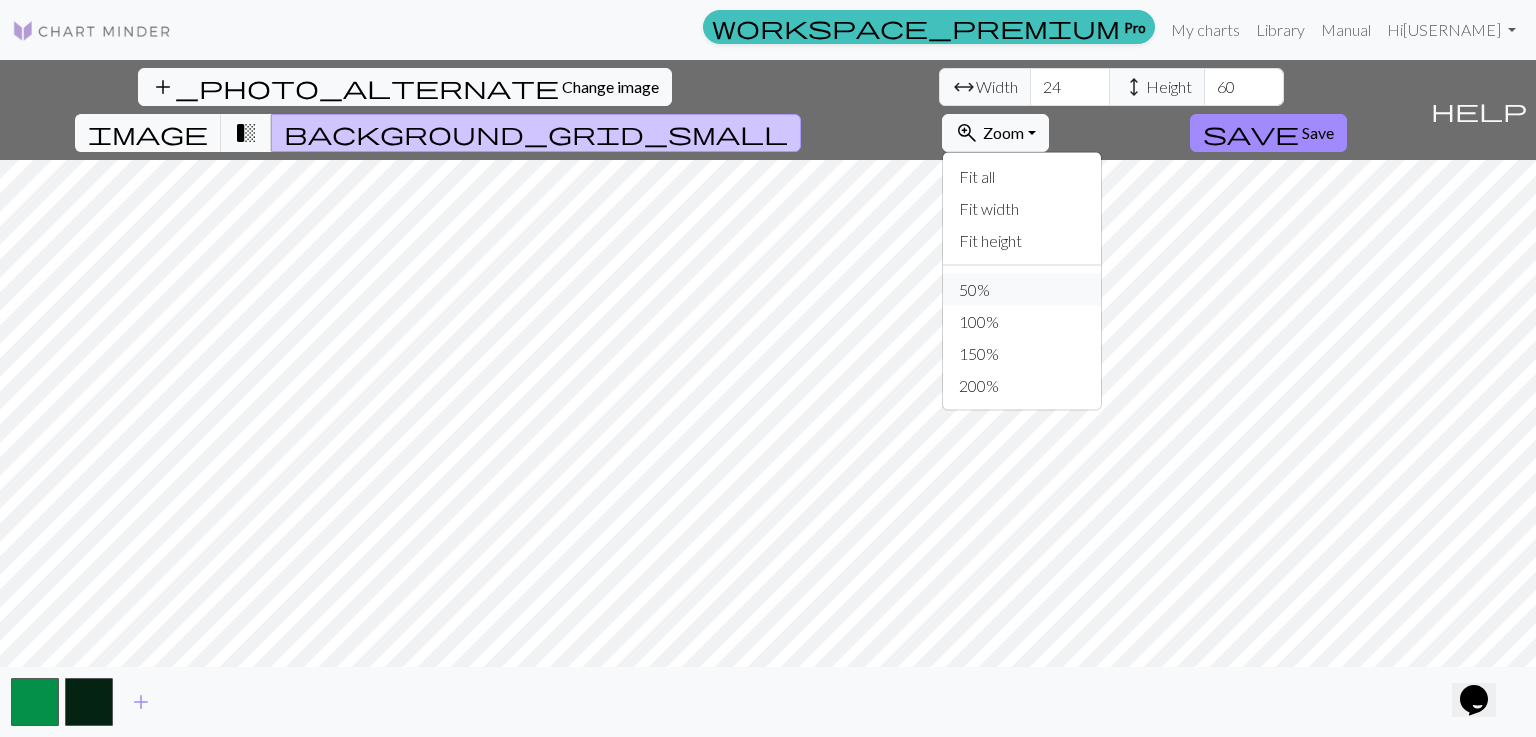 click on "50%" at bounding box center [1022, 290] 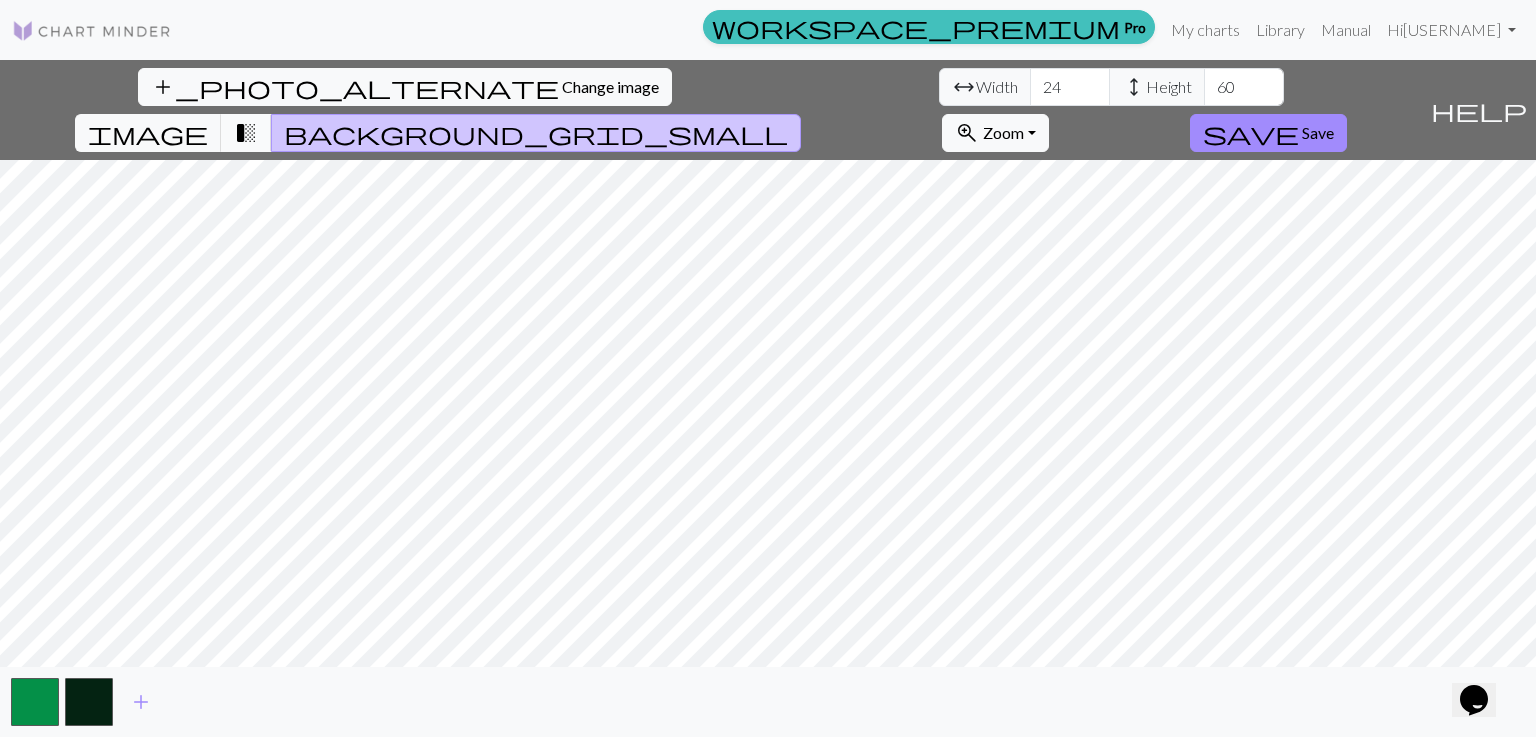 click on "transition_fade" at bounding box center (246, 133) 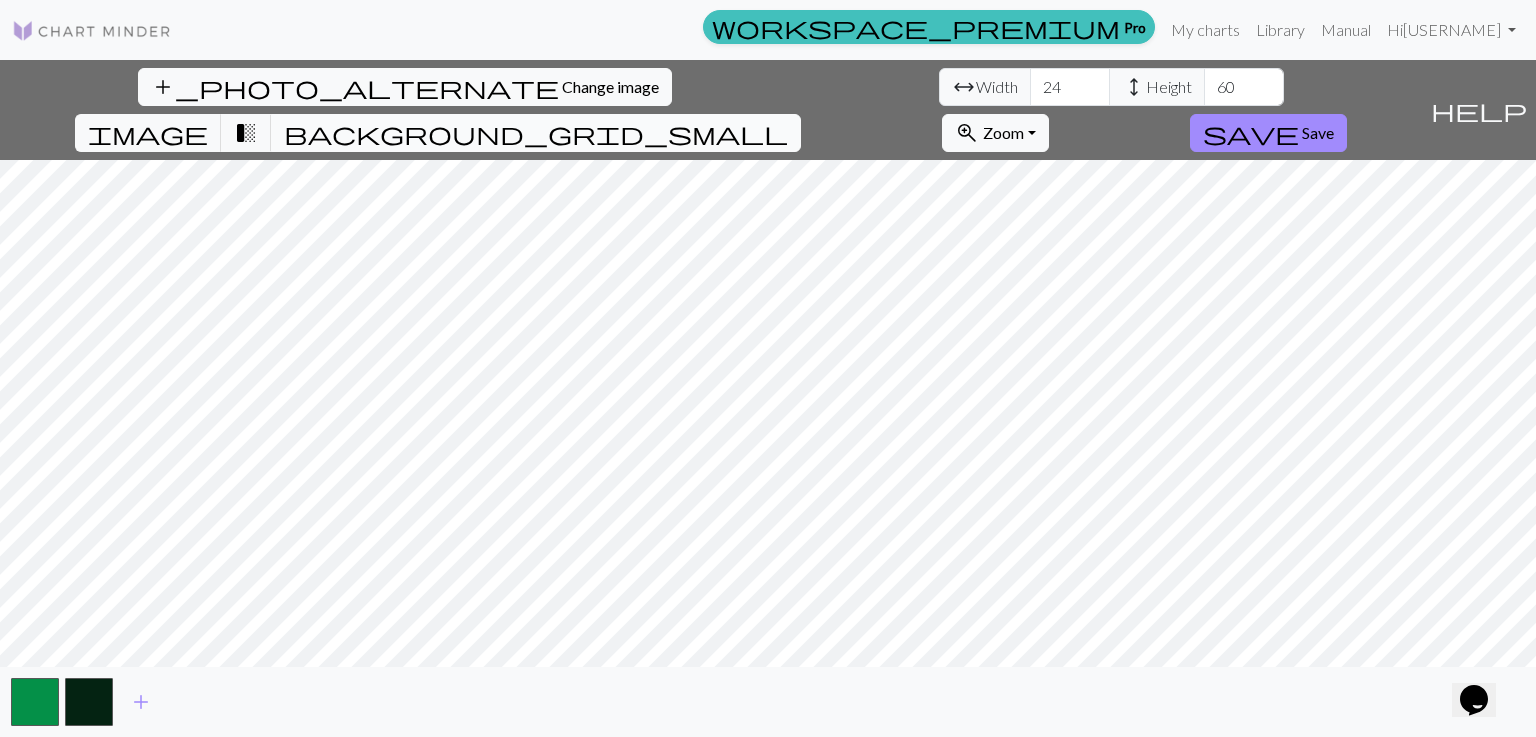 click on "background_grid_small" at bounding box center (536, 133) 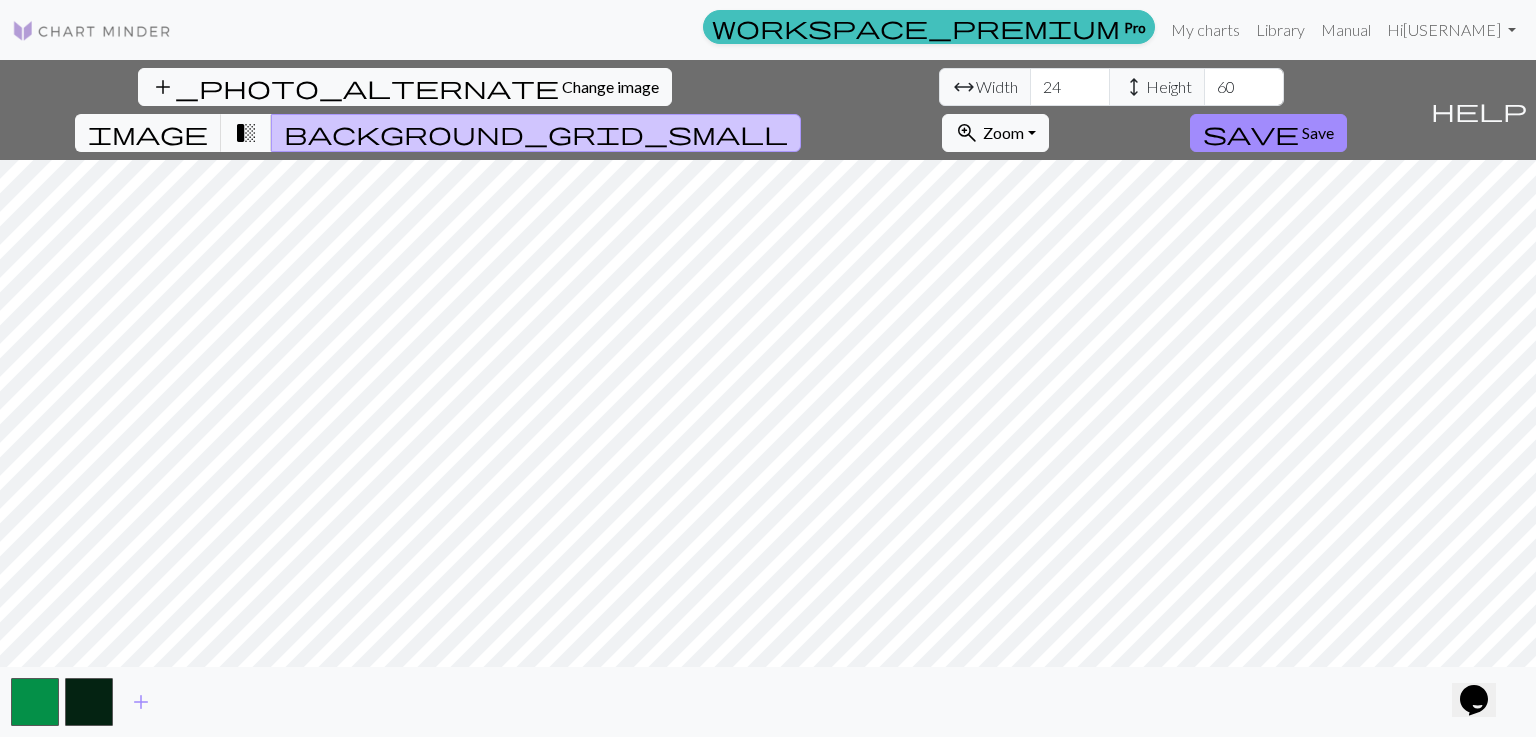 click on "transition_fade" at bounding box center [246, 133] 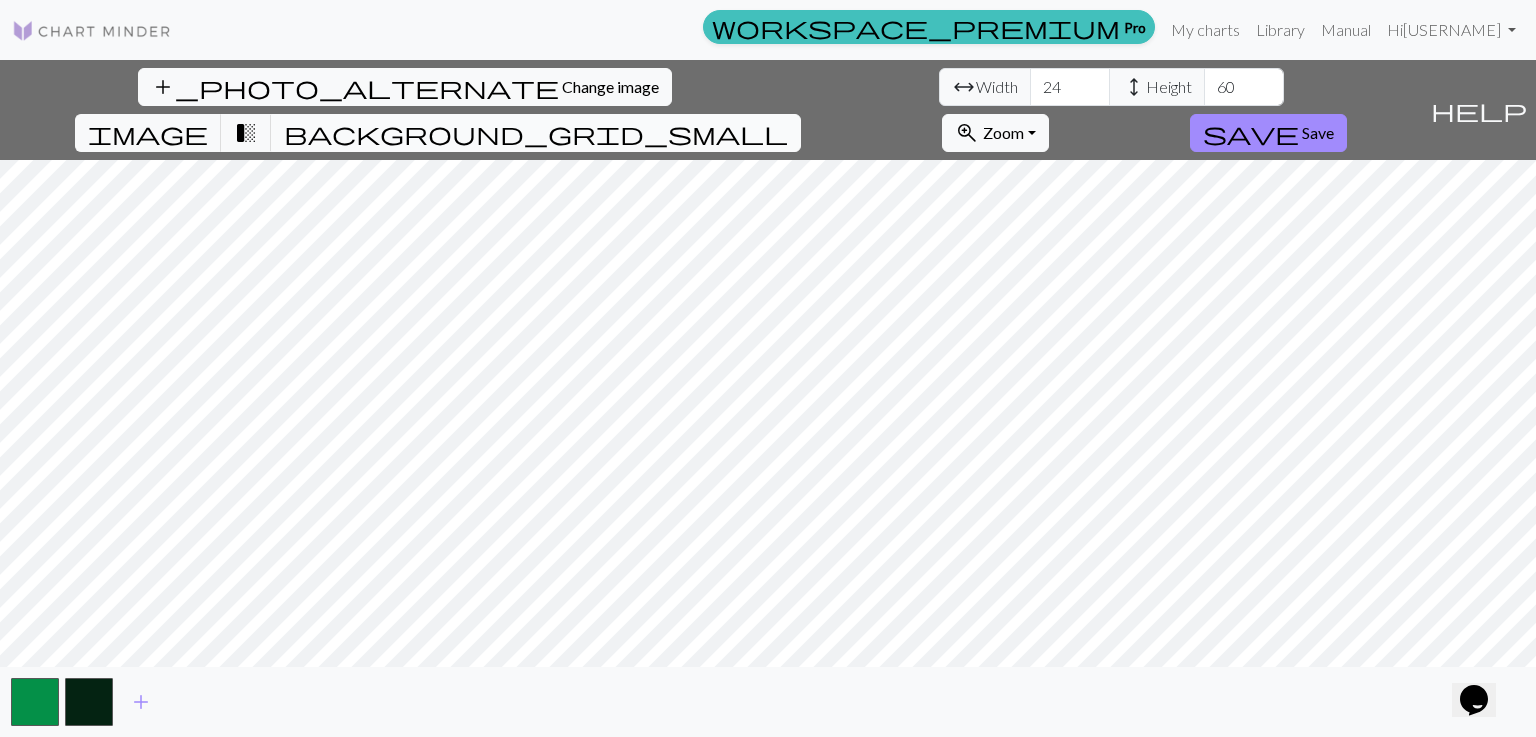 click on "background_grid_small" at bounding box center (536, 133) 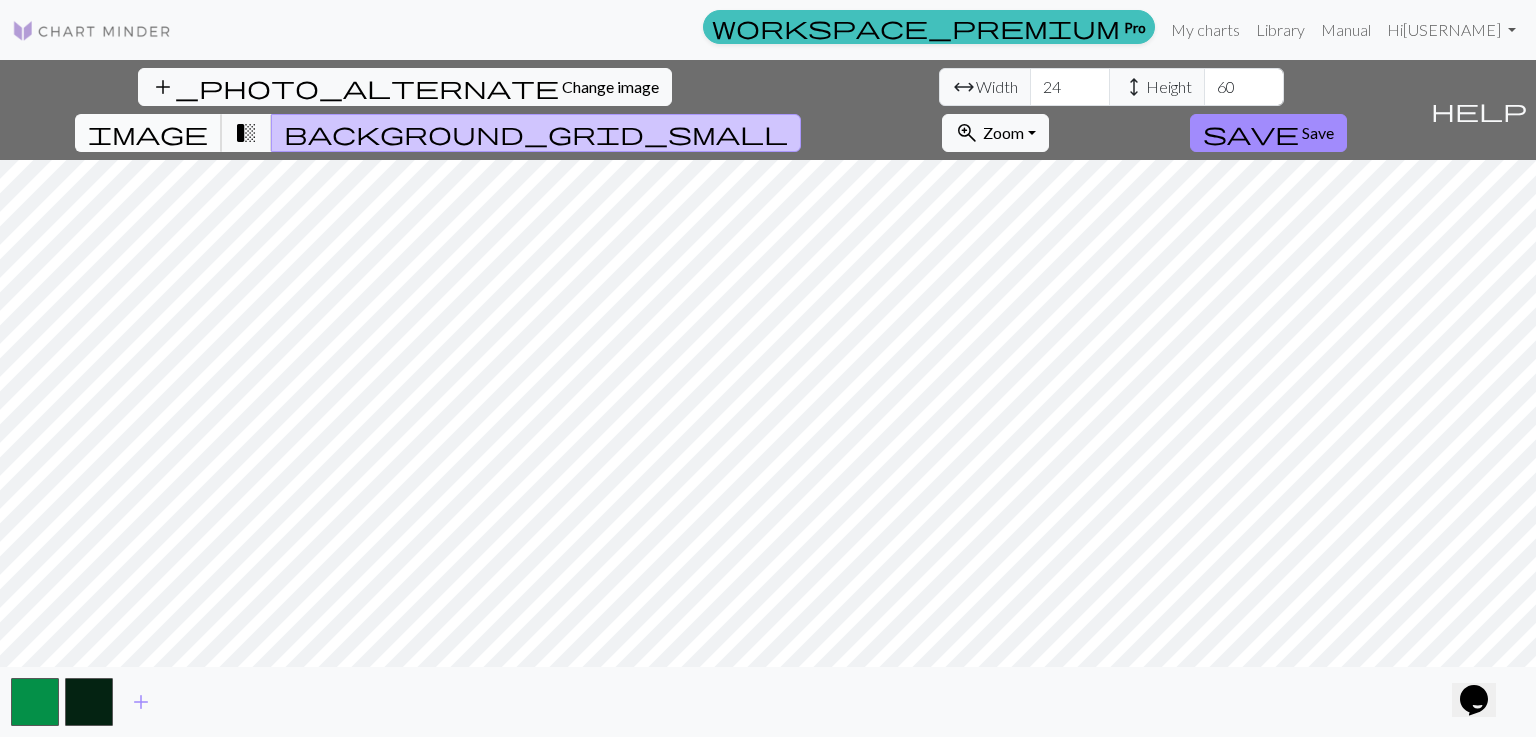 click on "image" at bounding box center [148, 133] 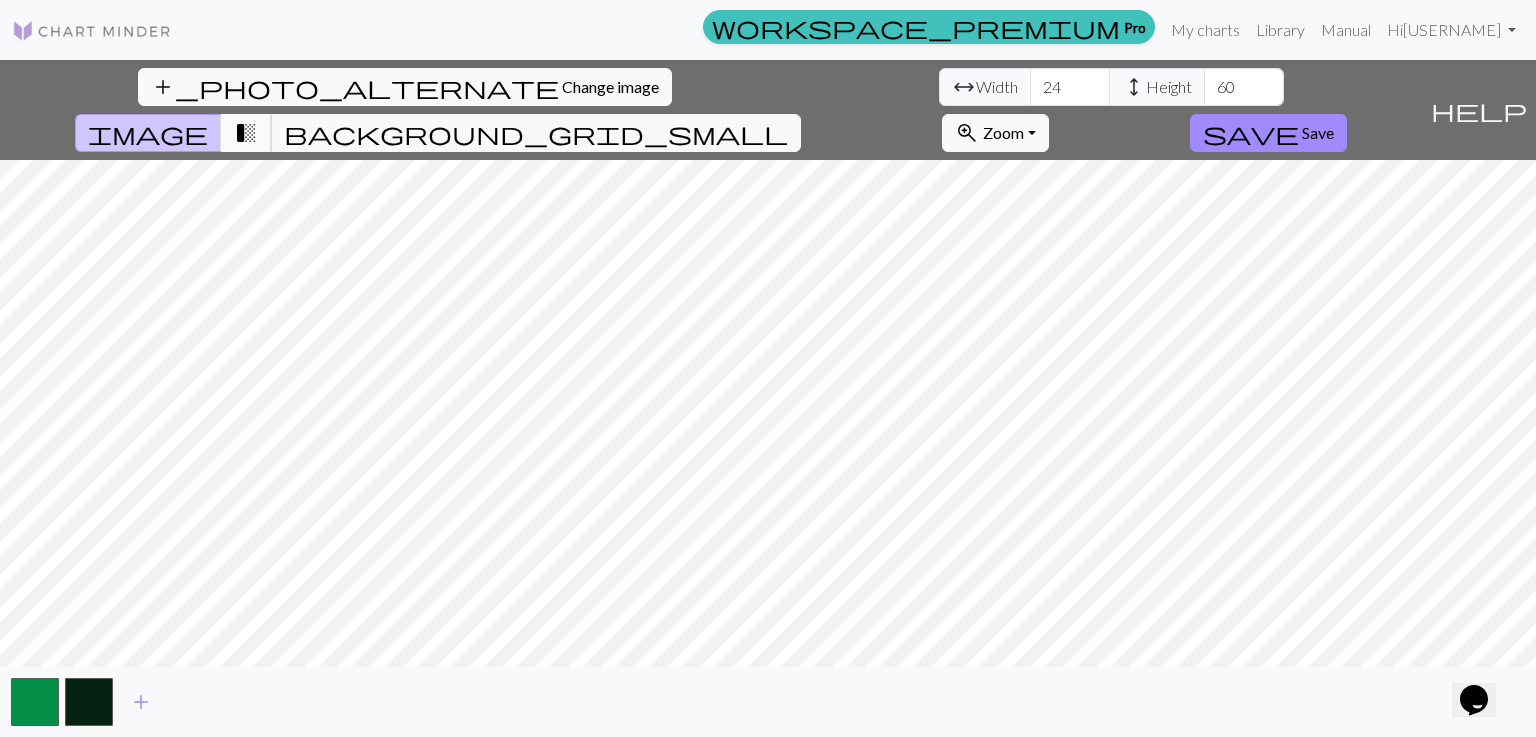 click on "transition_fade" at bounding box center [246, 133] 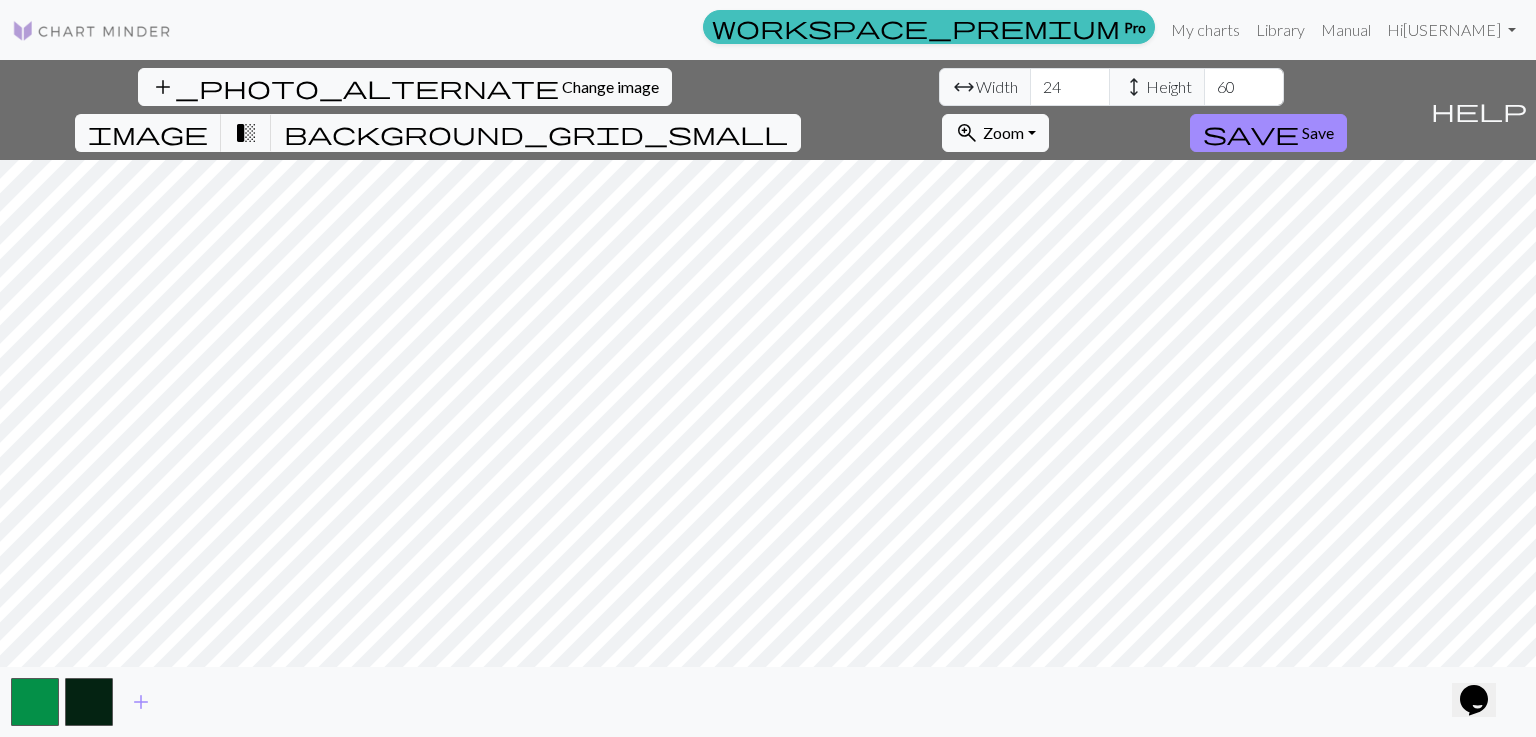 click on "add_photo_alternate   Change image arrow_range   Width 24 height   Height 60 image transition_fade background_grid_small zoom_in Zoom Zoom Fit all Fit width Fit height 50% 100% 150% 200% save   Save" at bounding box center (711, 110) 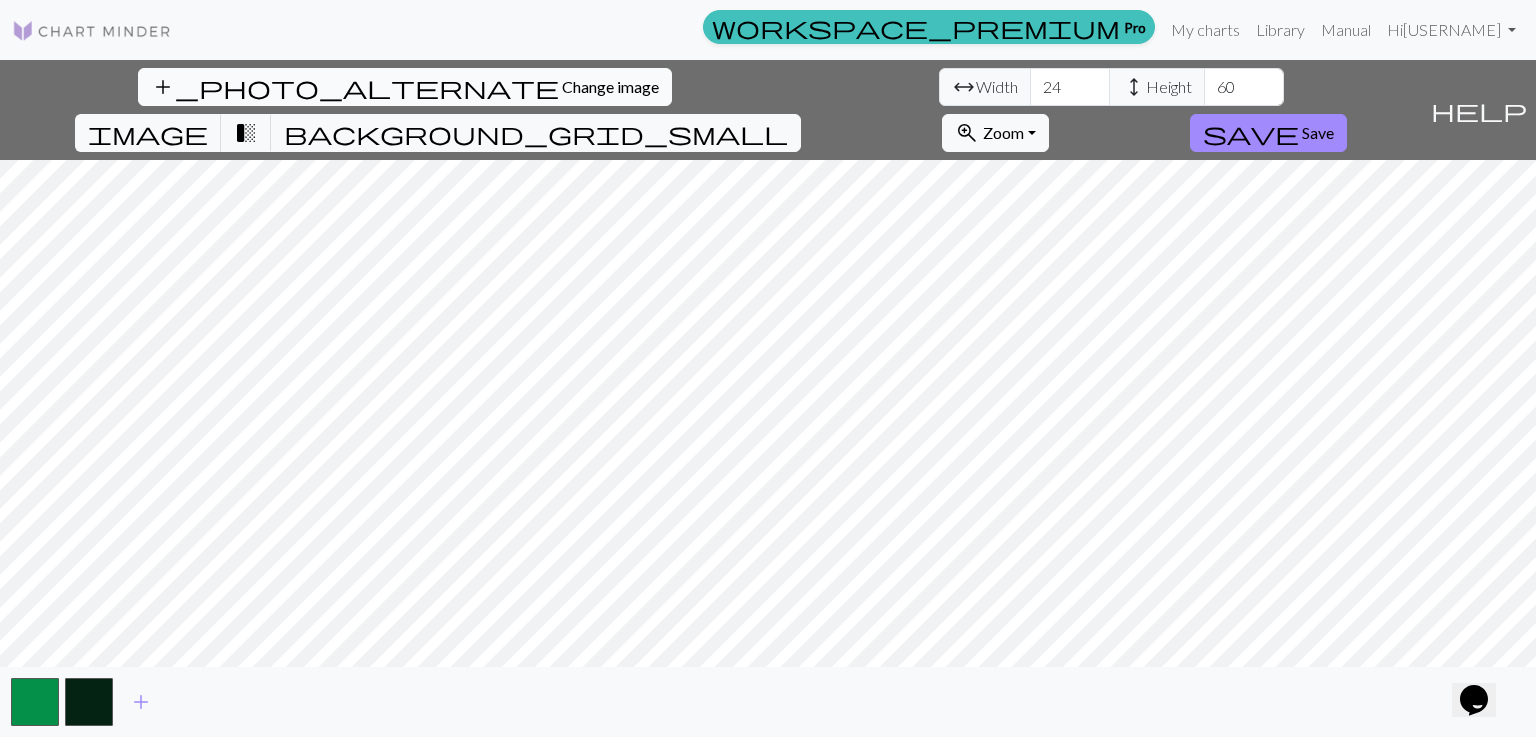 click on "Change image" at bounding box center (610, 86) 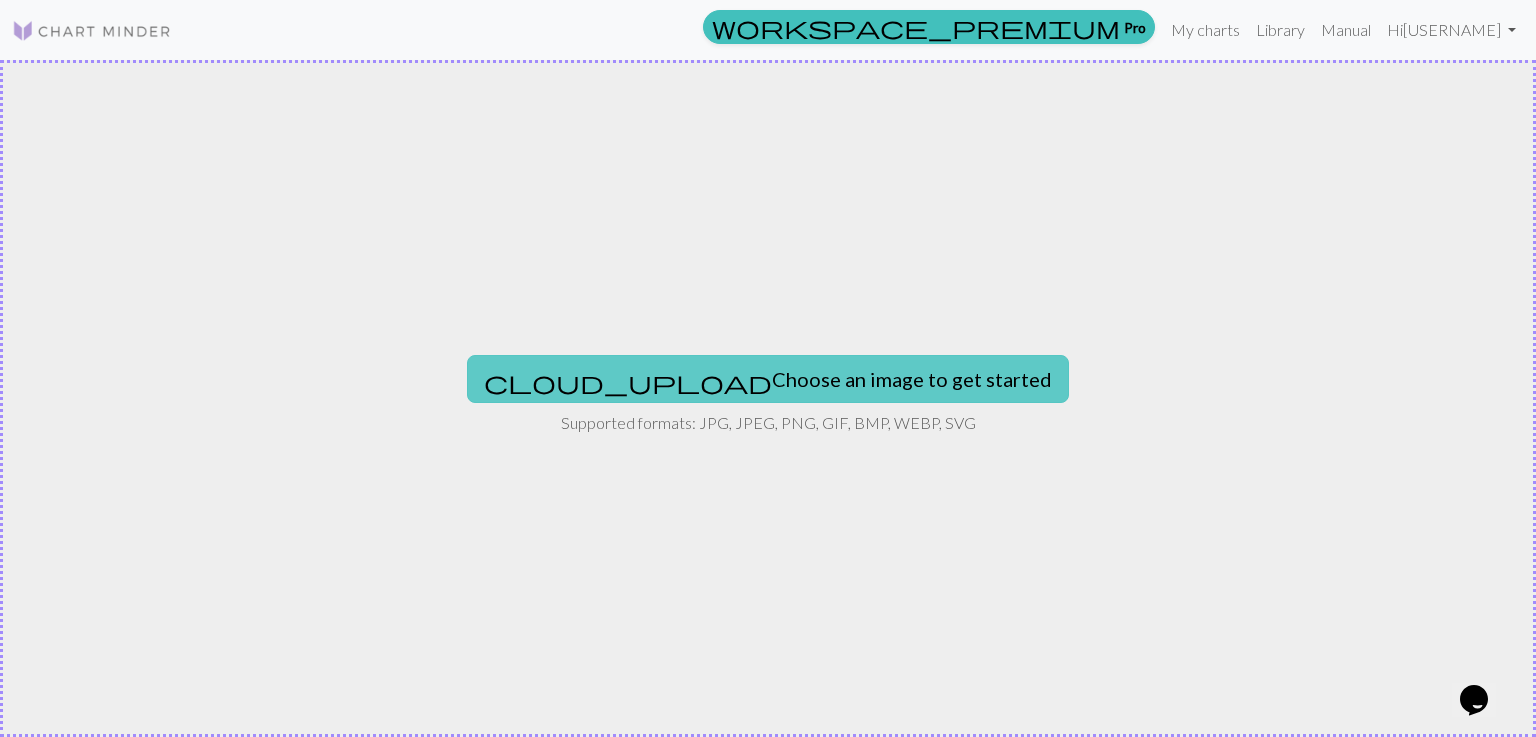 click on "cloud_upload  Choose an image to get started" at bounding box center [768, 379] 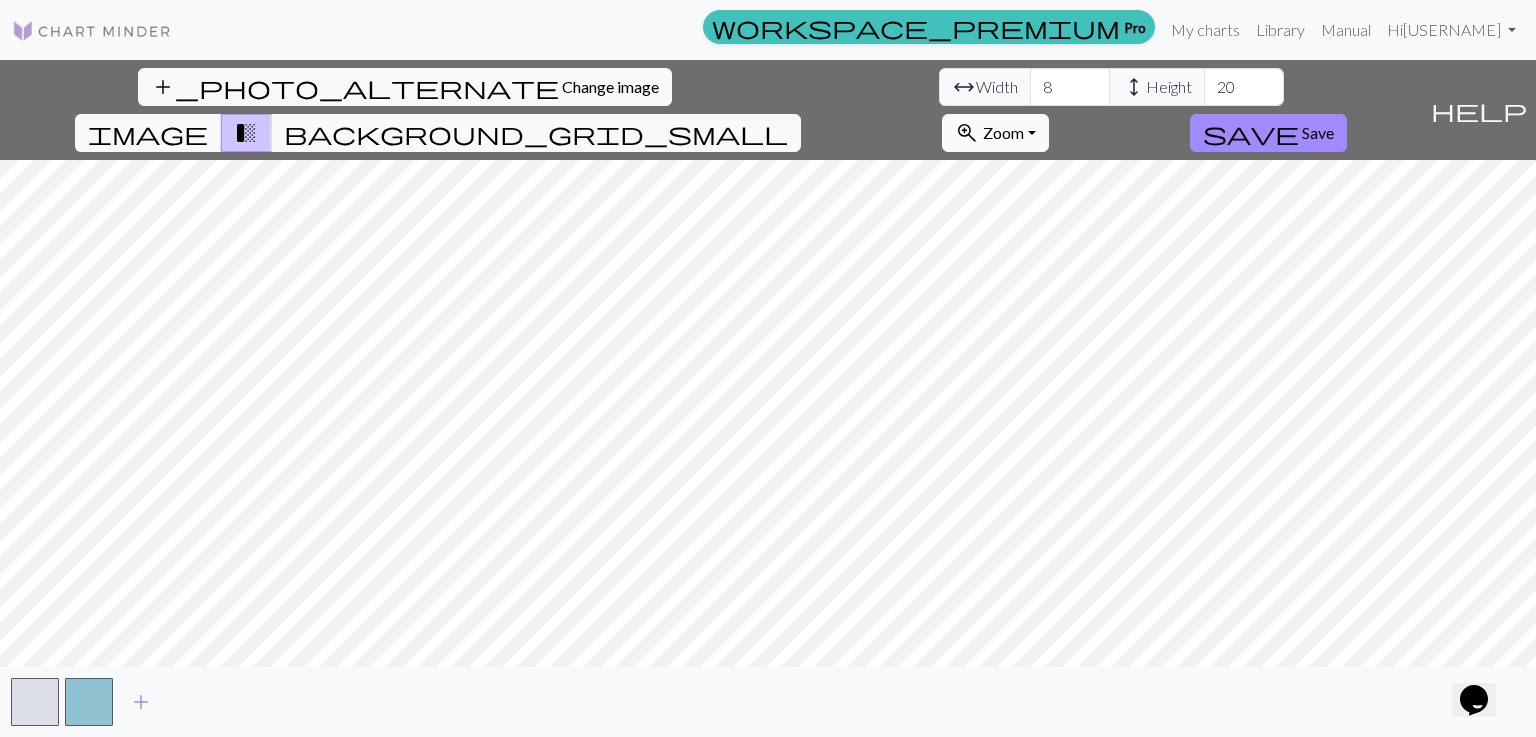 click on "zoom_in Zoom Zoom" at bounding box center (995, 133) 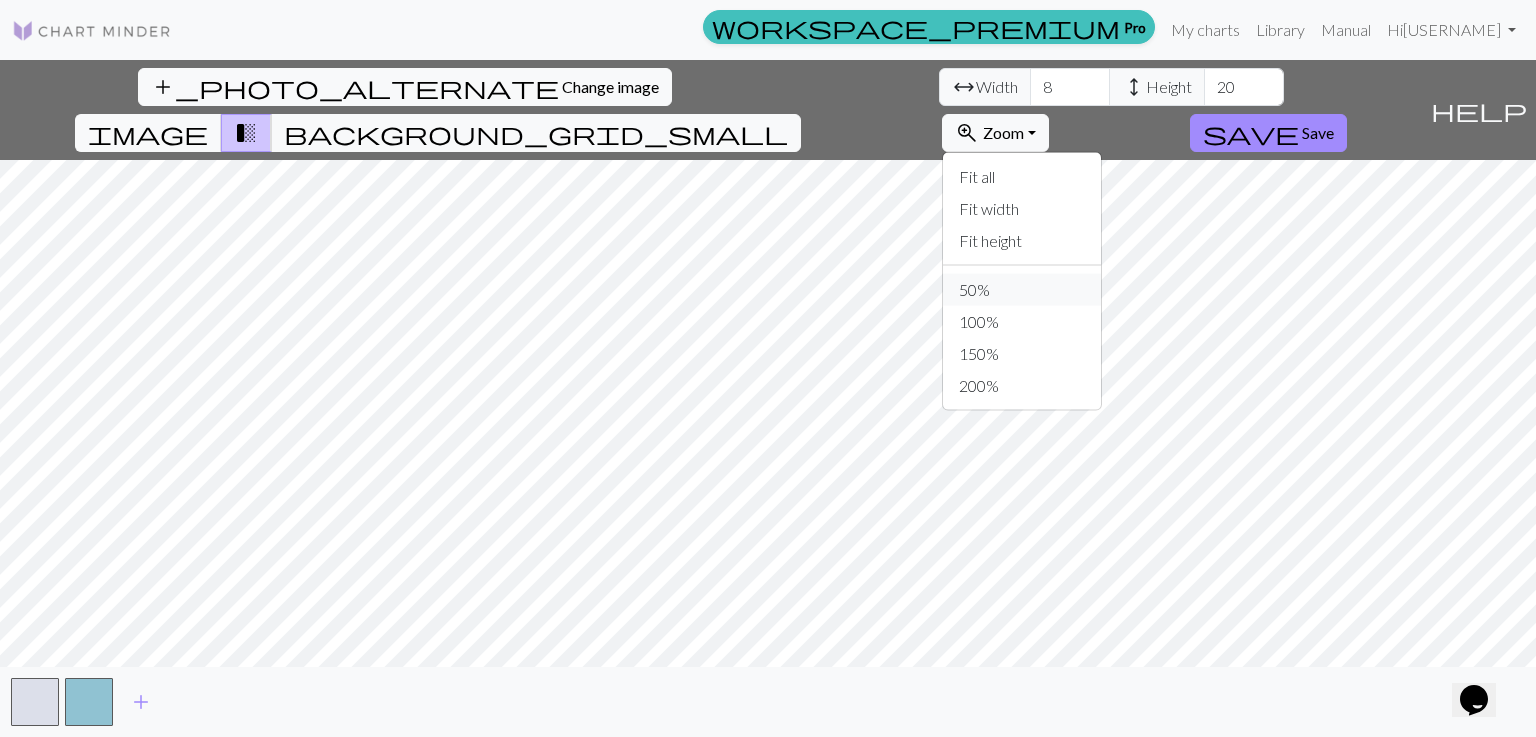 click on "50%" at bounding box center [1022, 290] 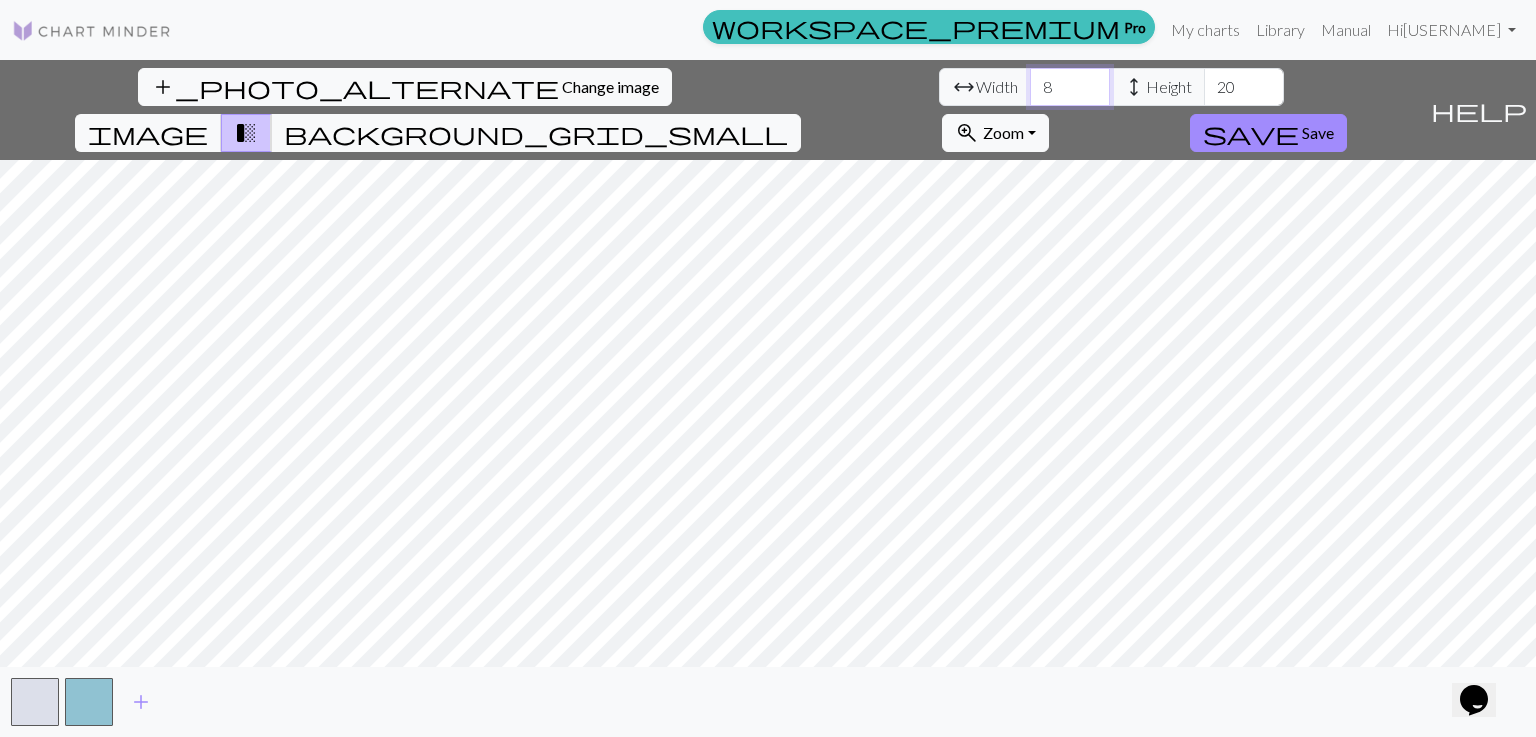 drag, startPoint x: 474, startPoint y: 89, endPoint x: 412, endPoint y: 81, distance: 62.514 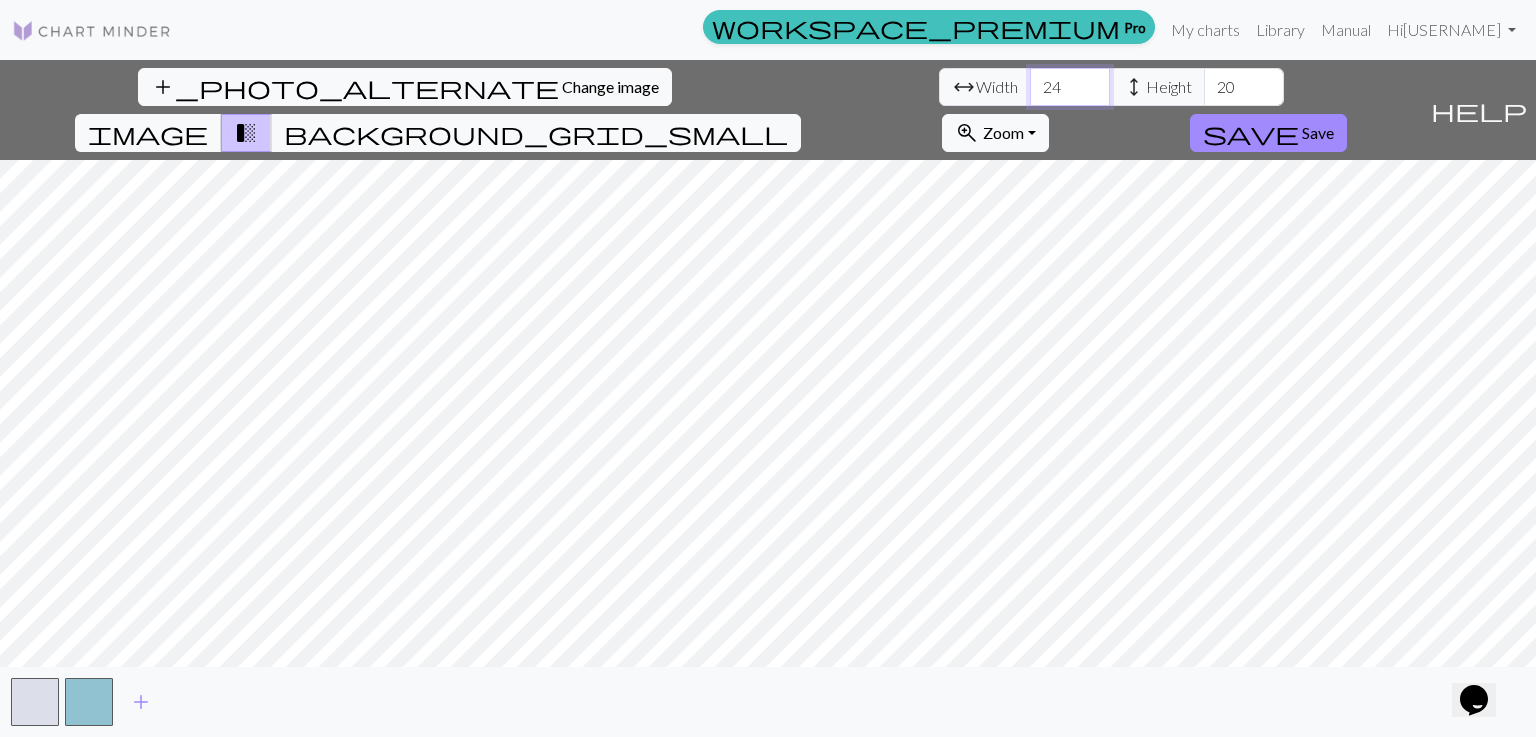 type on "24" 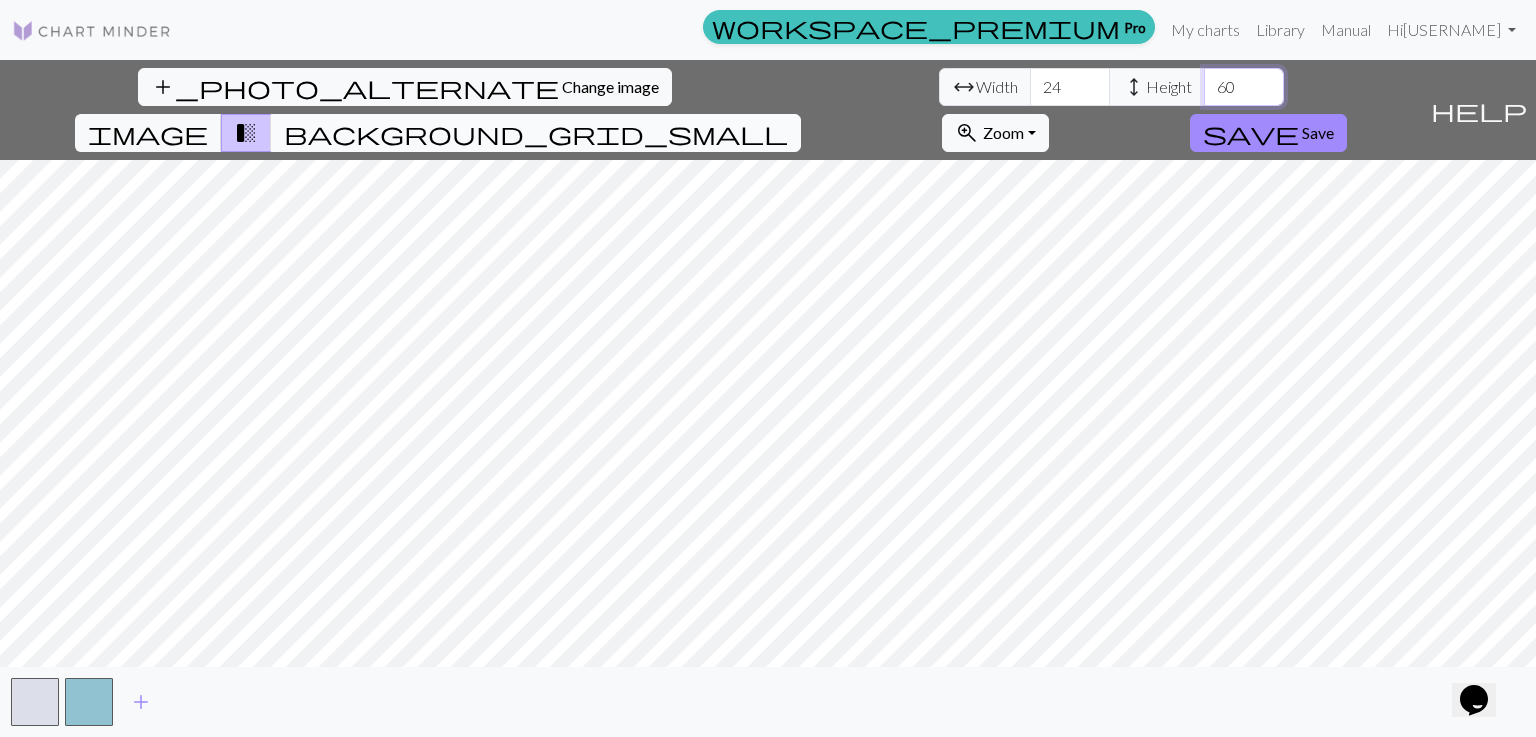 type on "60" 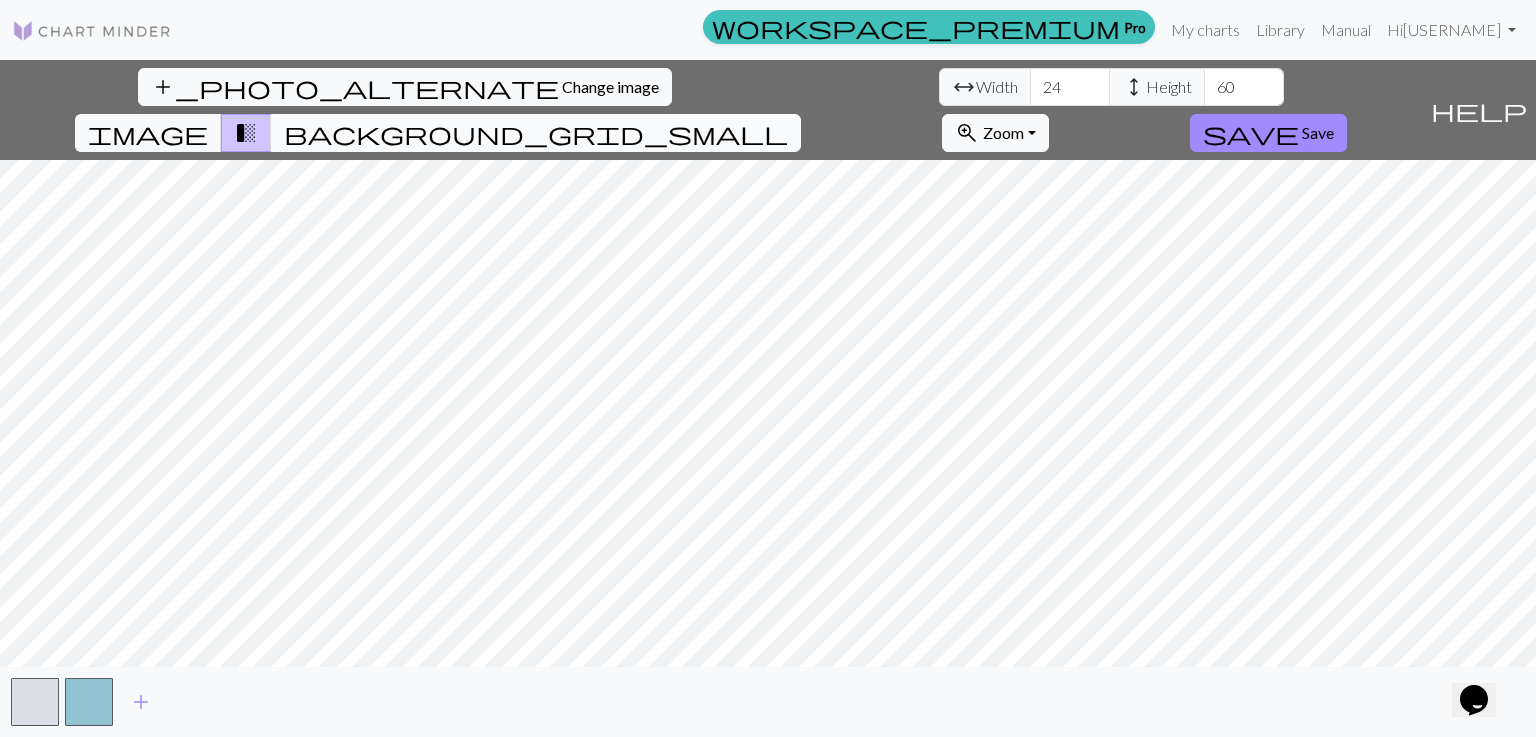 click on "background_grid_small" at bounding box center [536, 133] 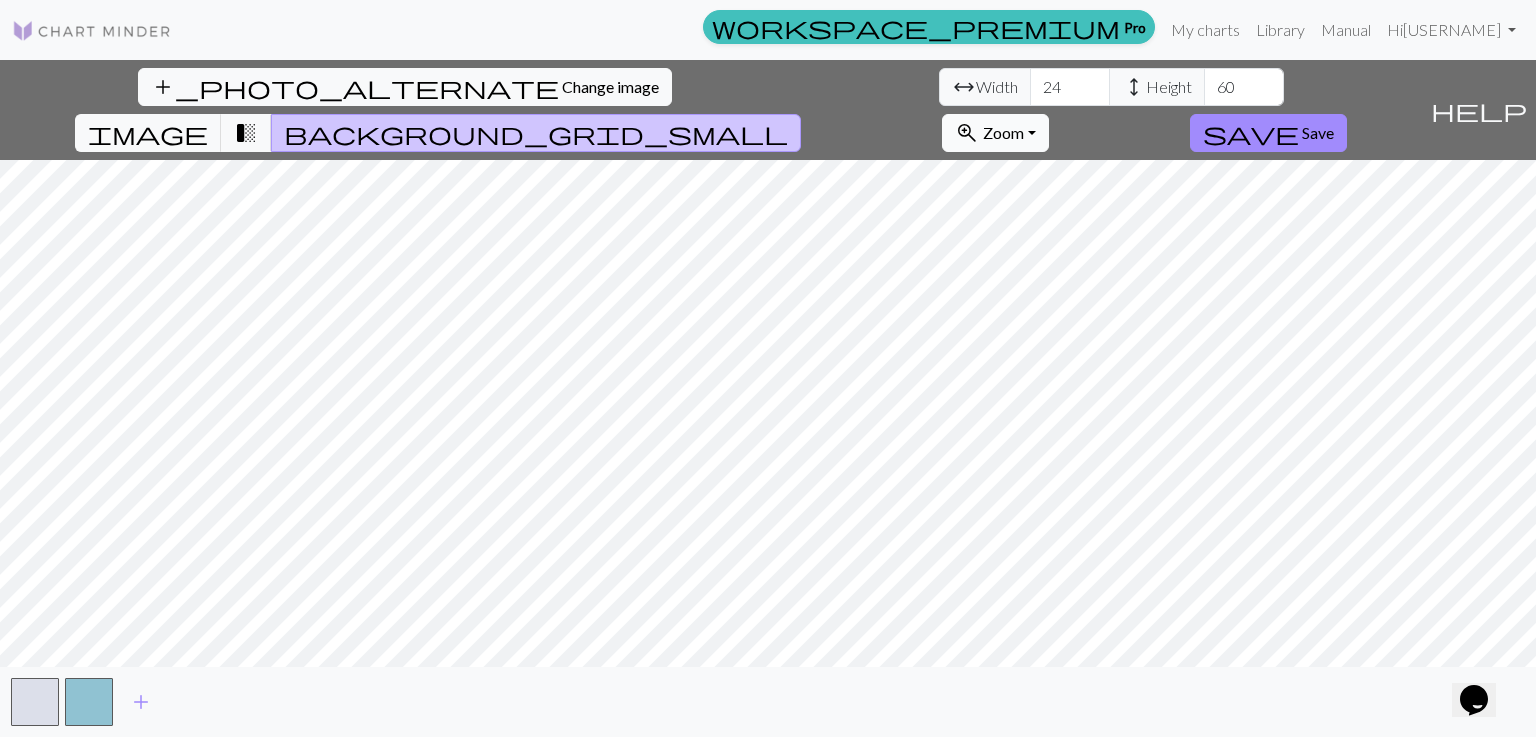 click on "zoom_in Zoom Zoom" at bounding box center (995, 133) 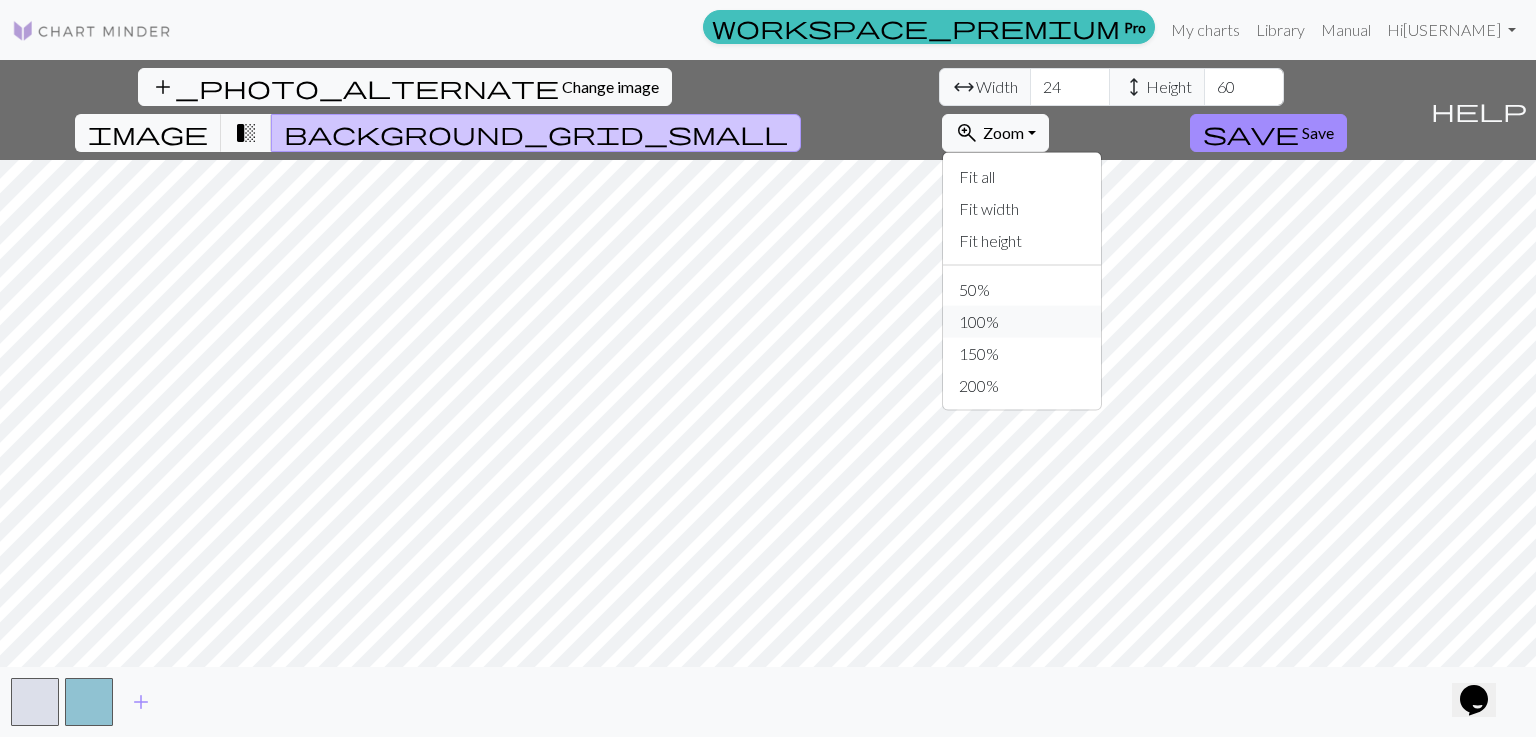click on "100%" at bounding box center [1022, 322] 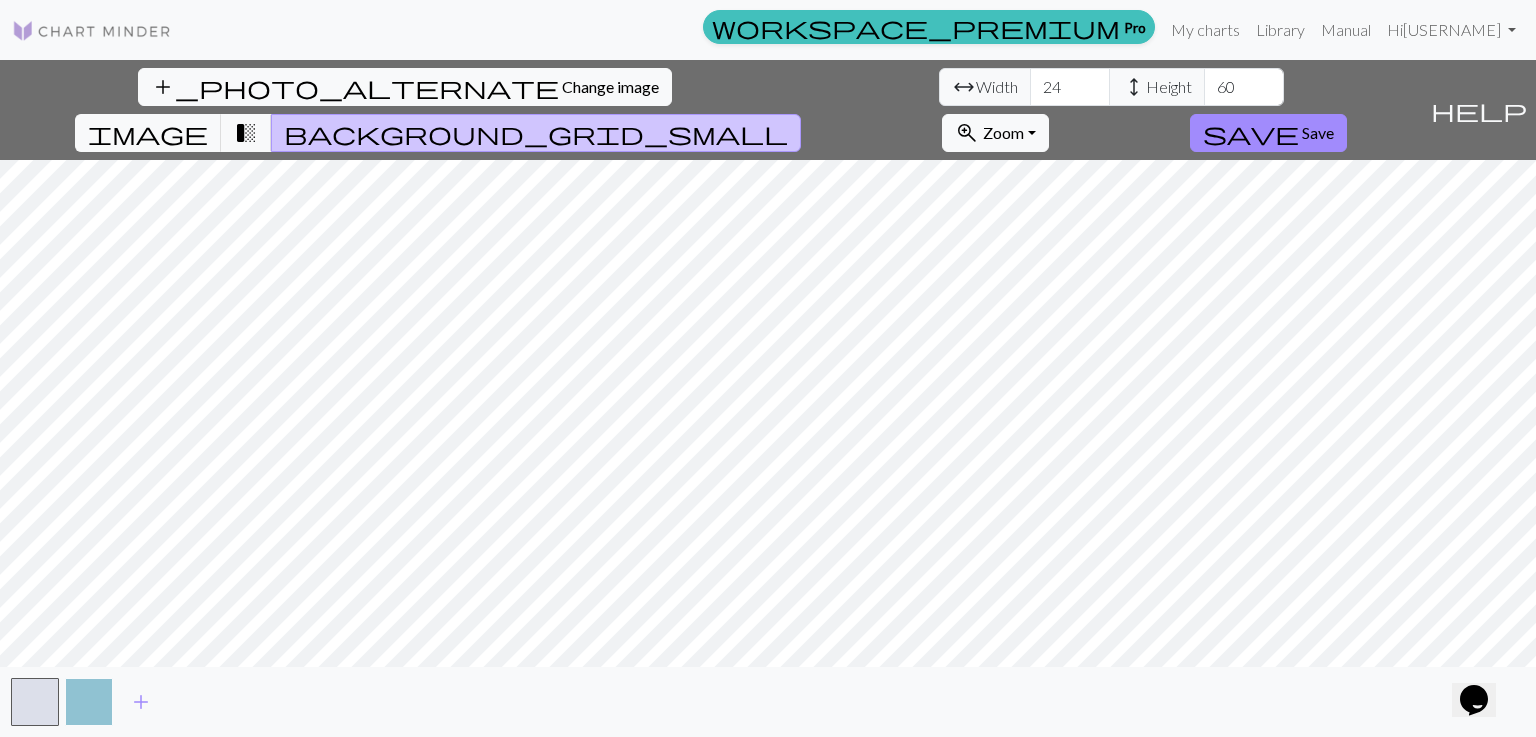 click at bounding box center [89, 702] 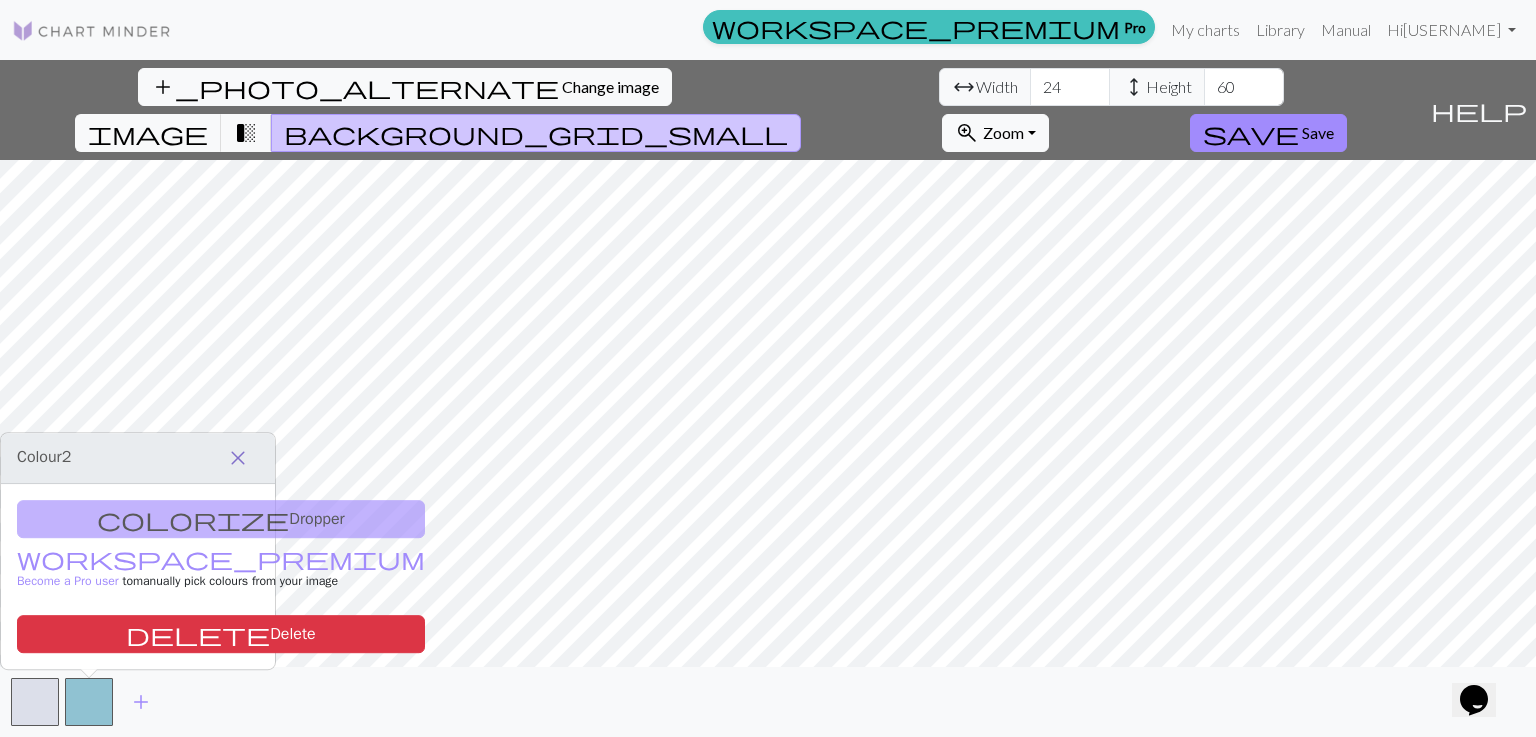 click on "close" at bounding box center (238, 458) 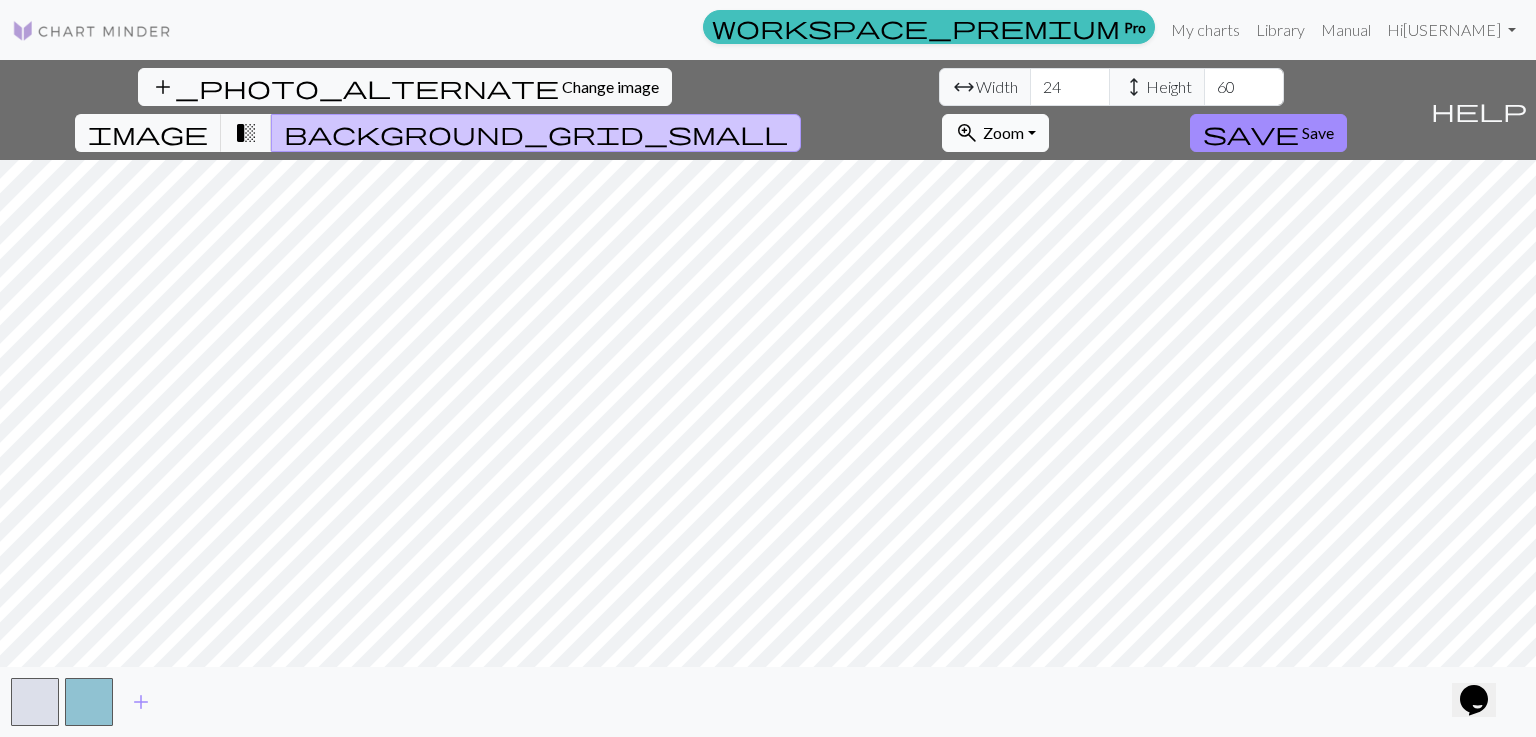 click on "zoom_in Zoom Zoom" at bounding box center [995, 133] 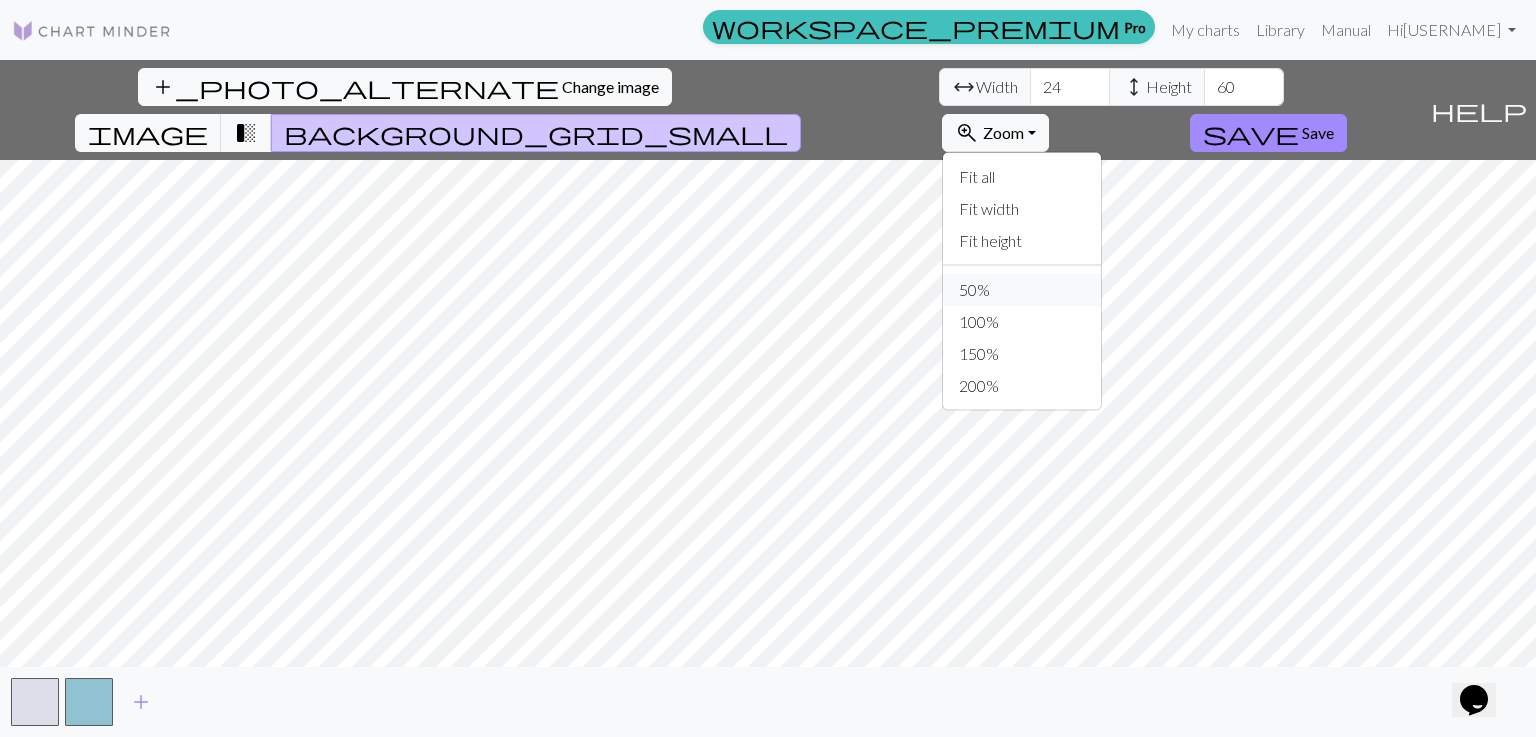 click on "50%" at bounding box center [1022, 290] 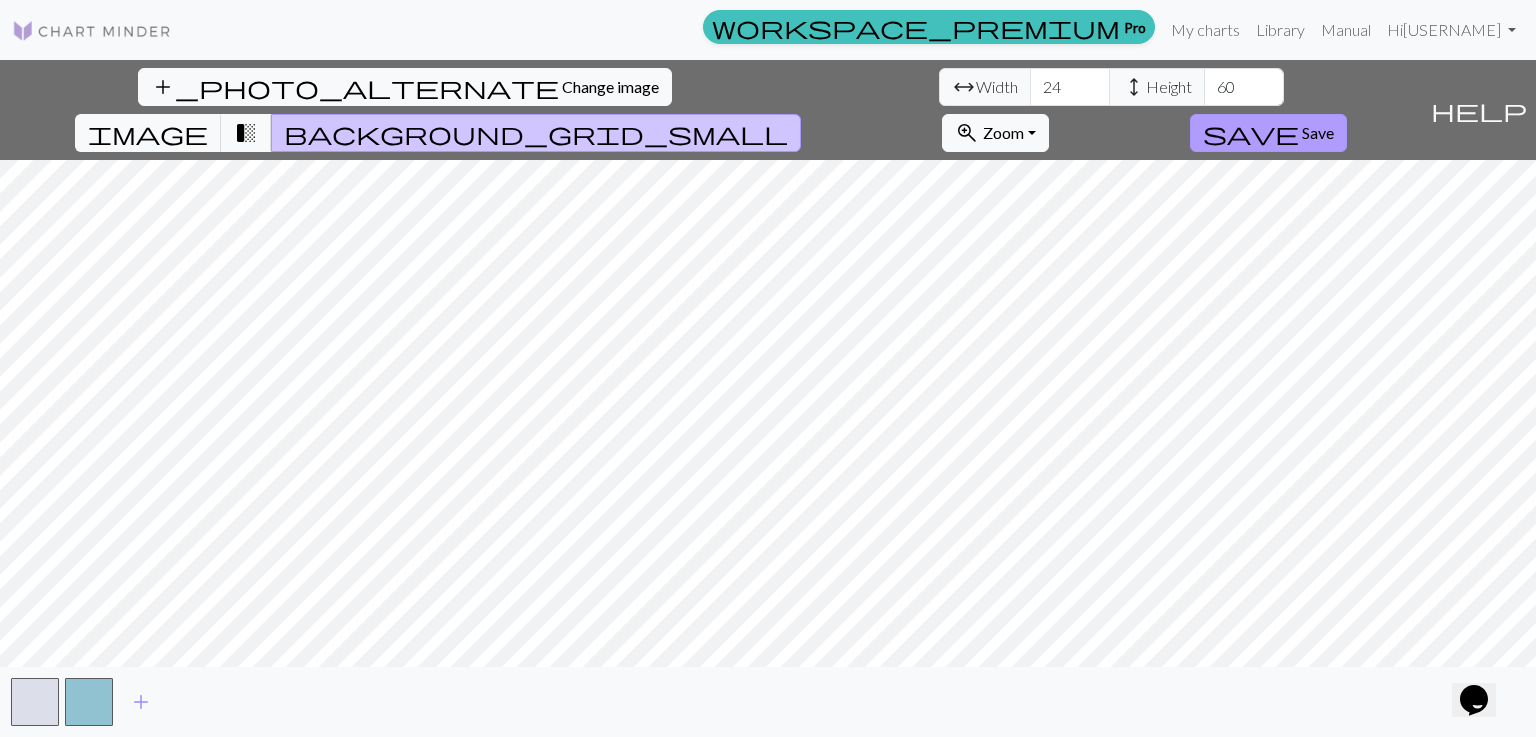 click on "save" at bounding box center (1251, 133) 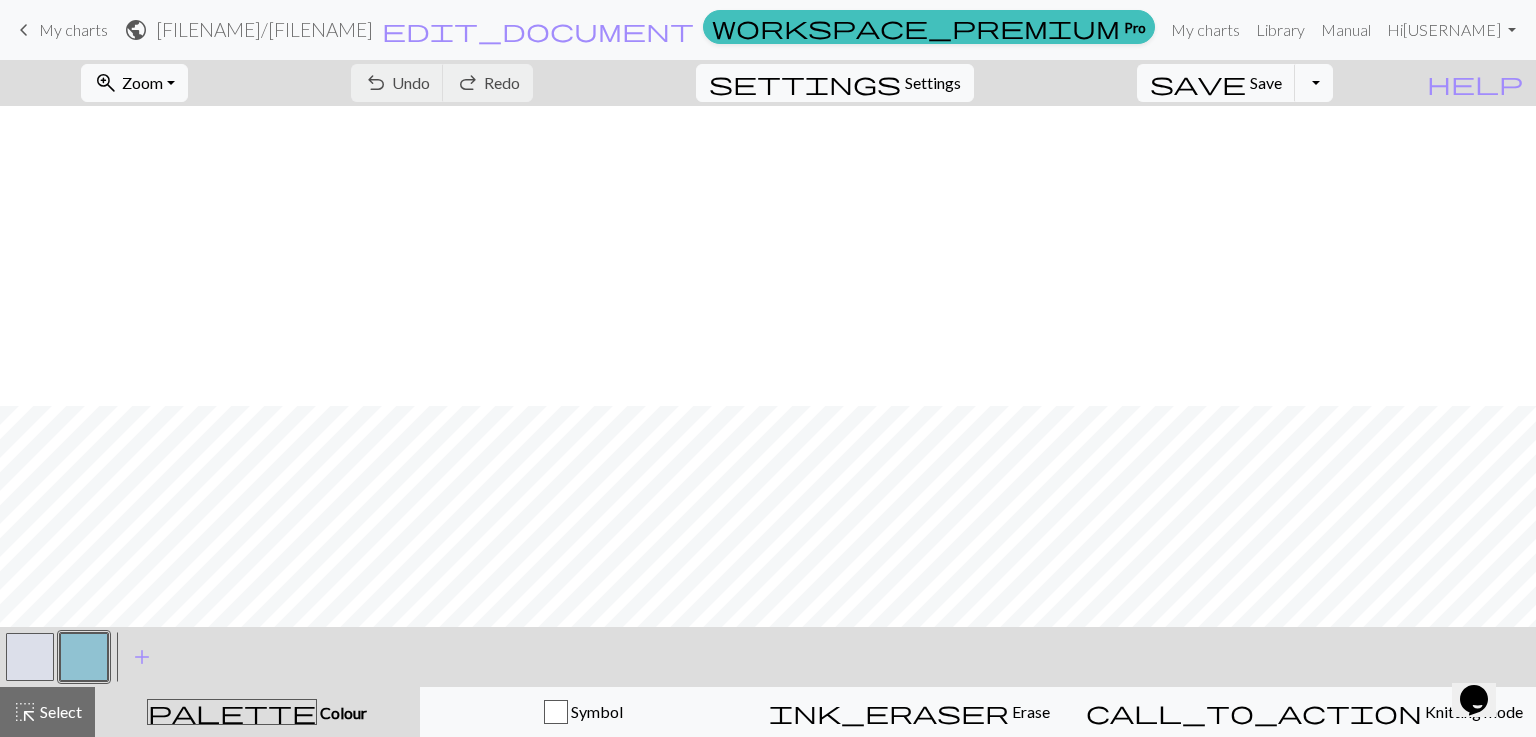 scroll, scrollTop: 400, scrollLeft: 0, axis: vertical 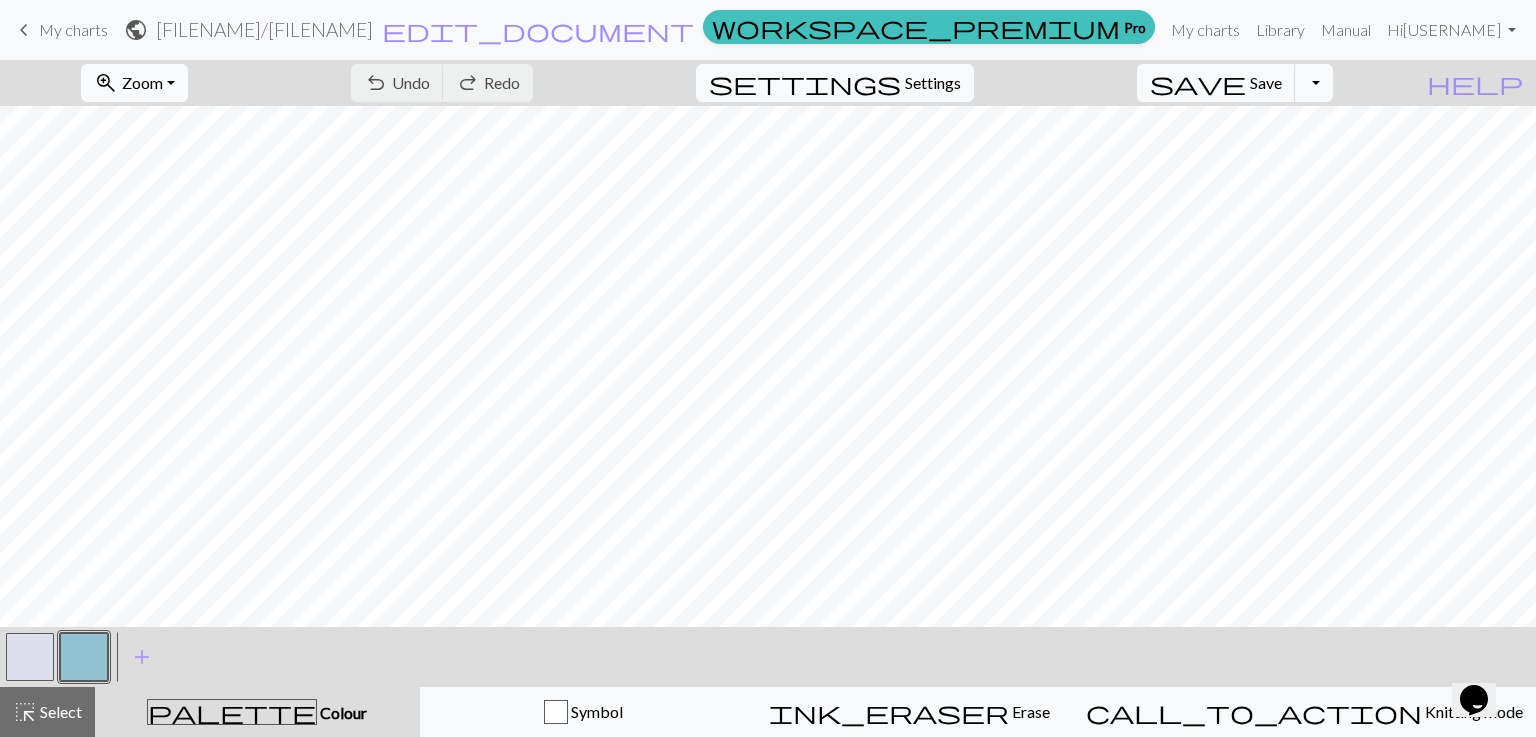 click on "zoom_in" at bounding box center (106, 83) 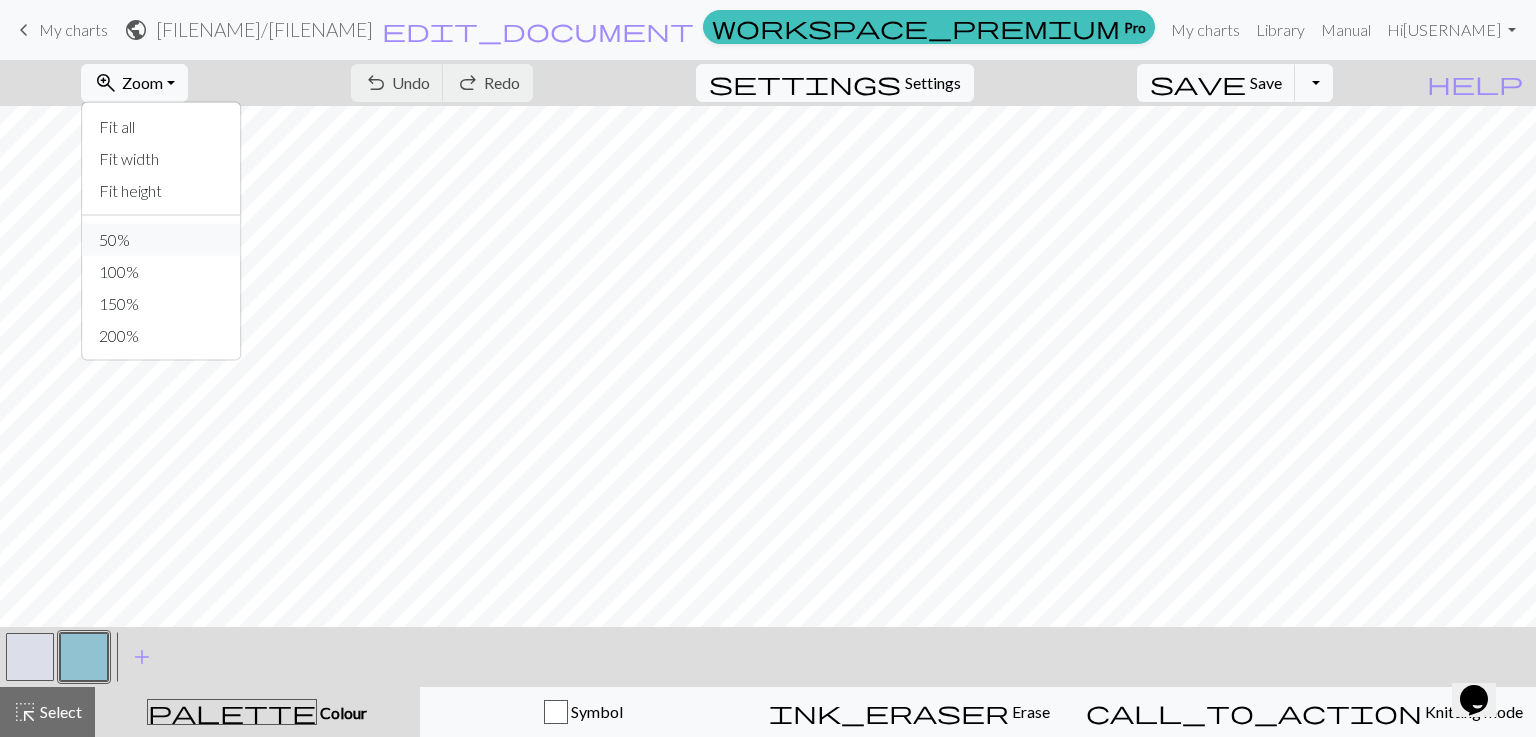 click on "50%" at bounding box center [162, 240] 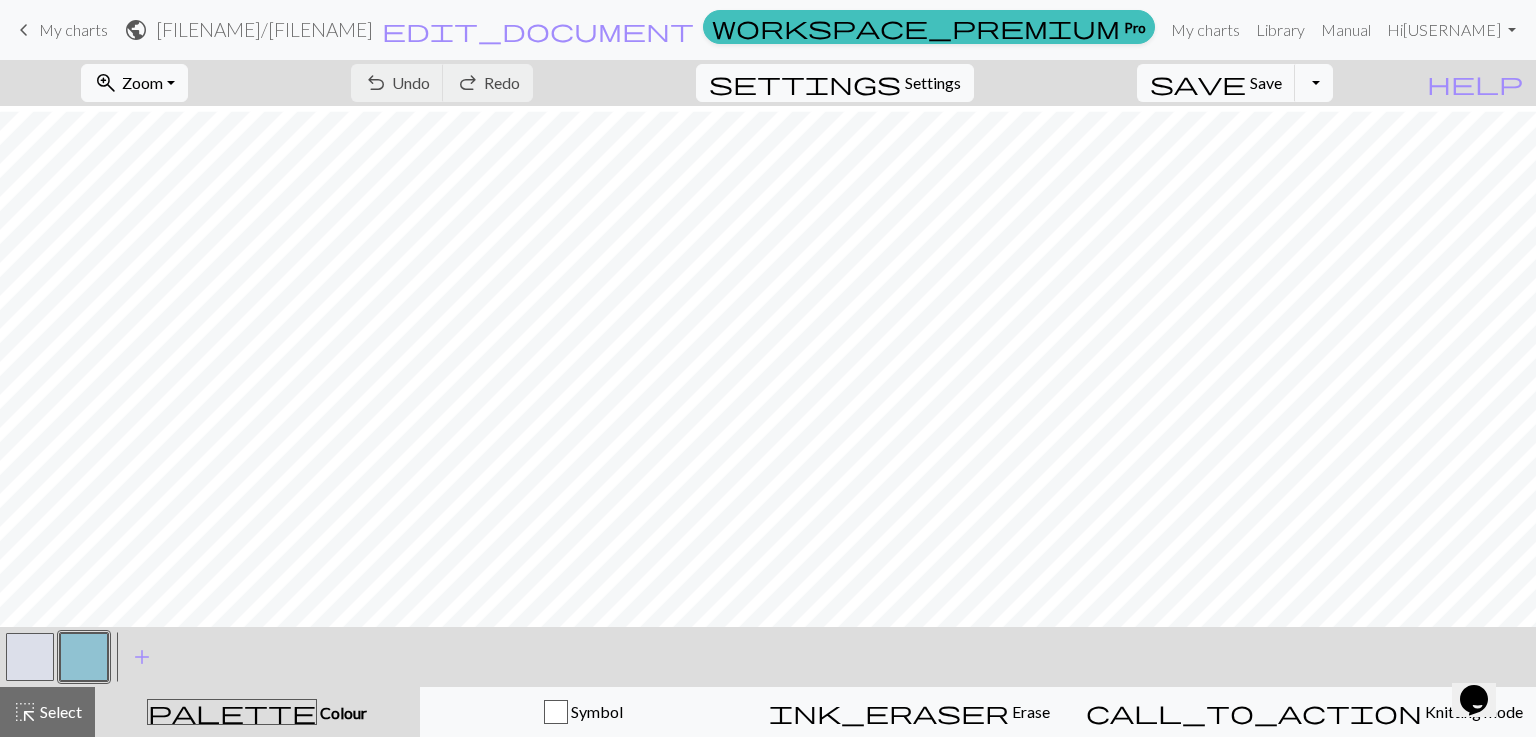 scroll, scrollTop: 63, scrollLeft: 0, axis: vertical 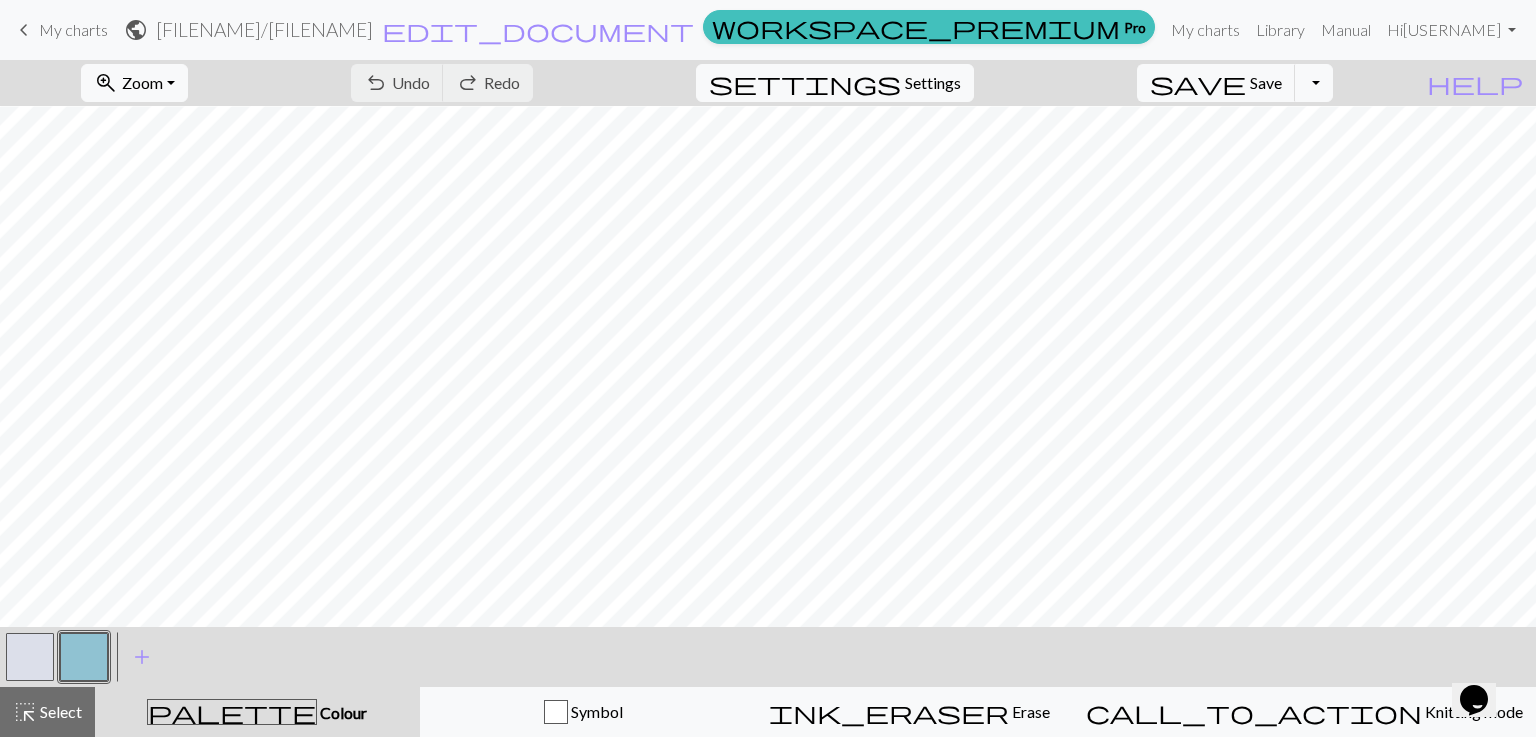 click at bounding box center (30, 657) 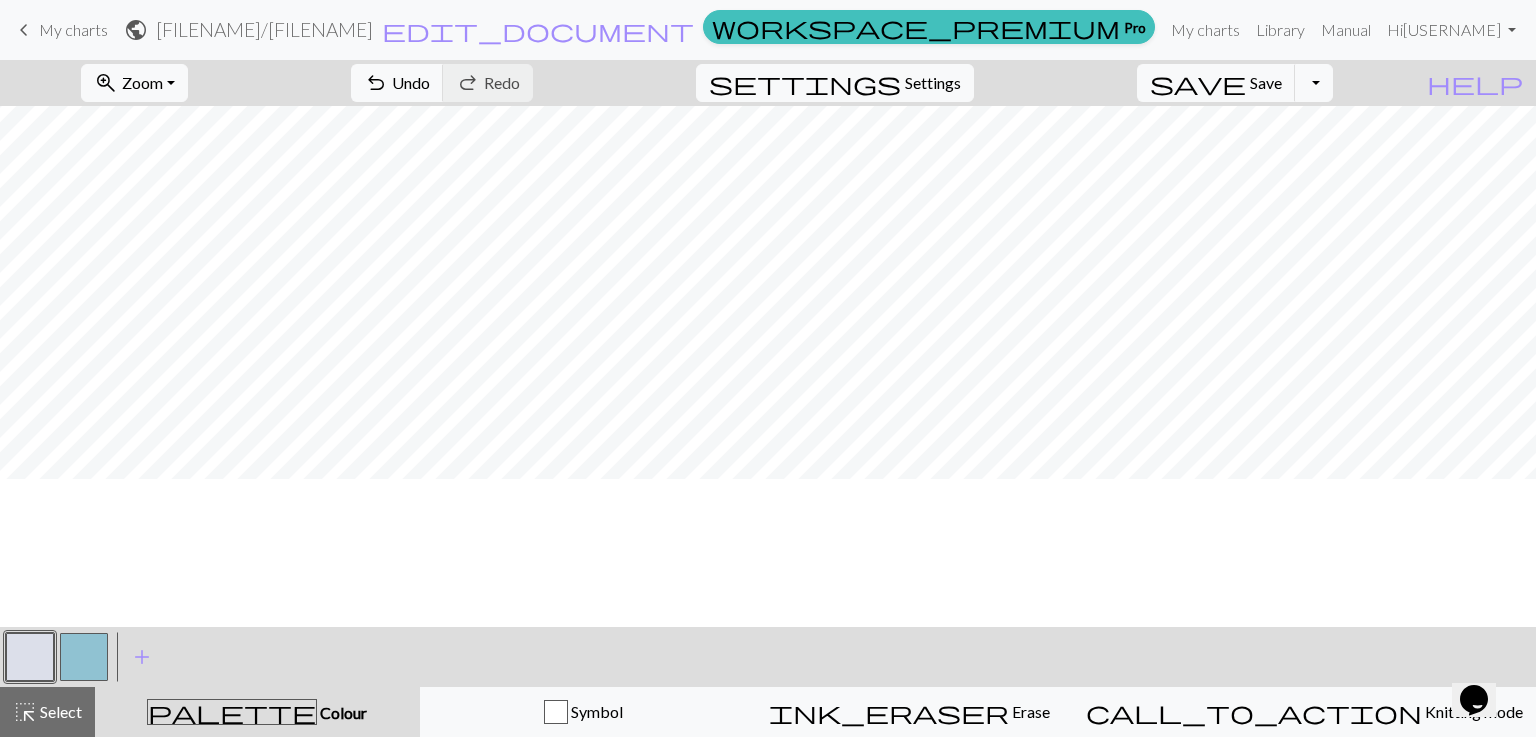 scroll, scrollTop: 0, scrollLeft: 0, axis: both 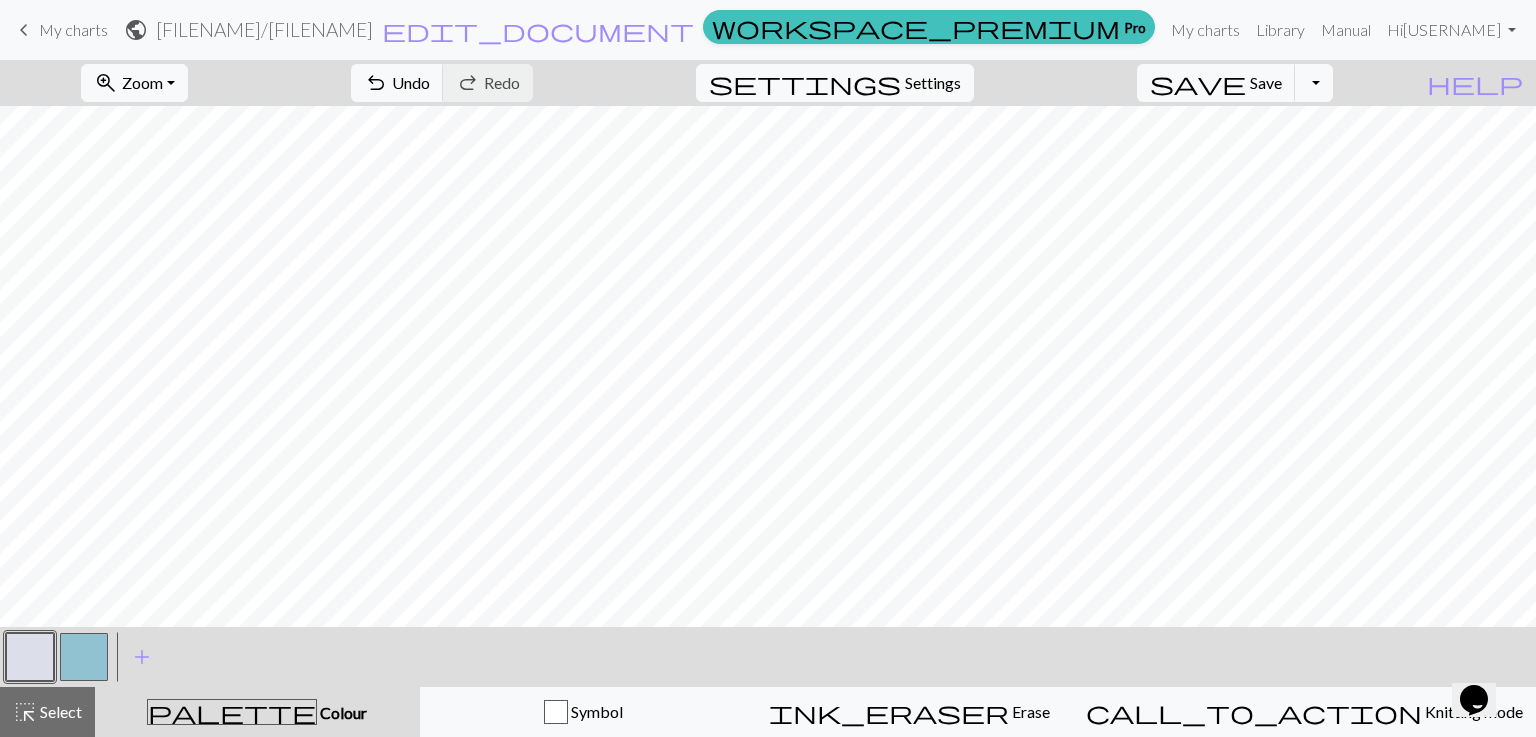 click at bounding box center [84, 657] 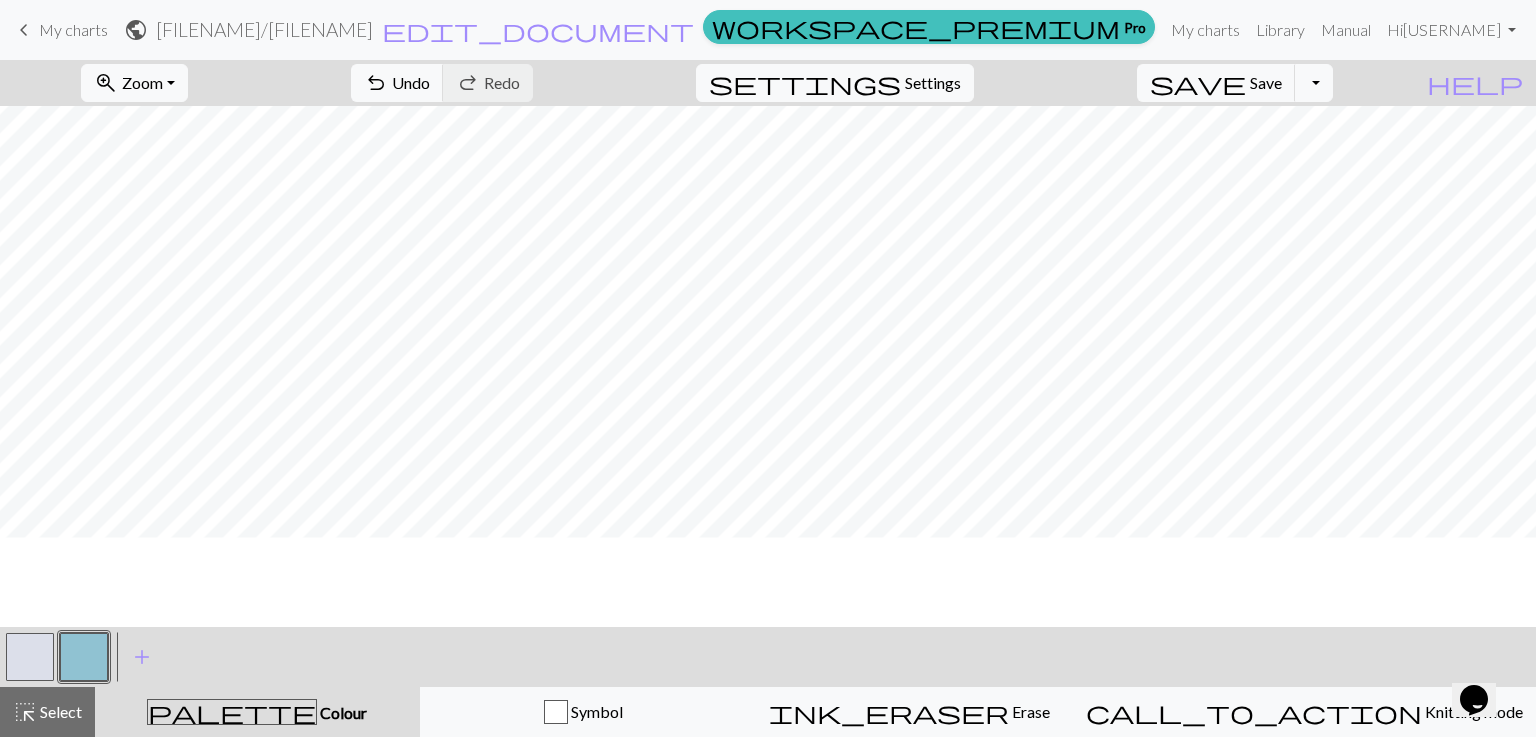 scroll, scrollTop: 0, scrollLeft: 0, axis: both 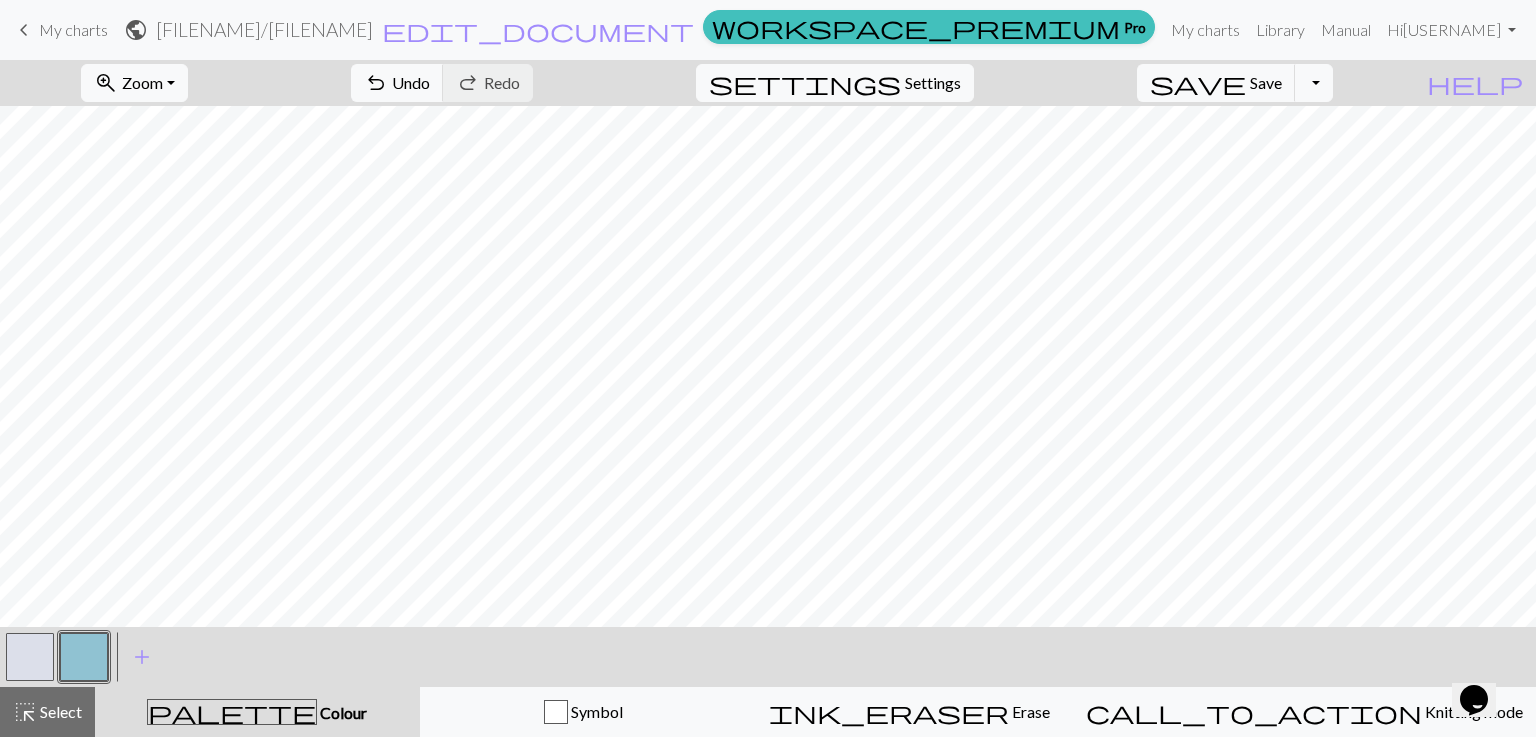 click at bounding box center (30, 657) 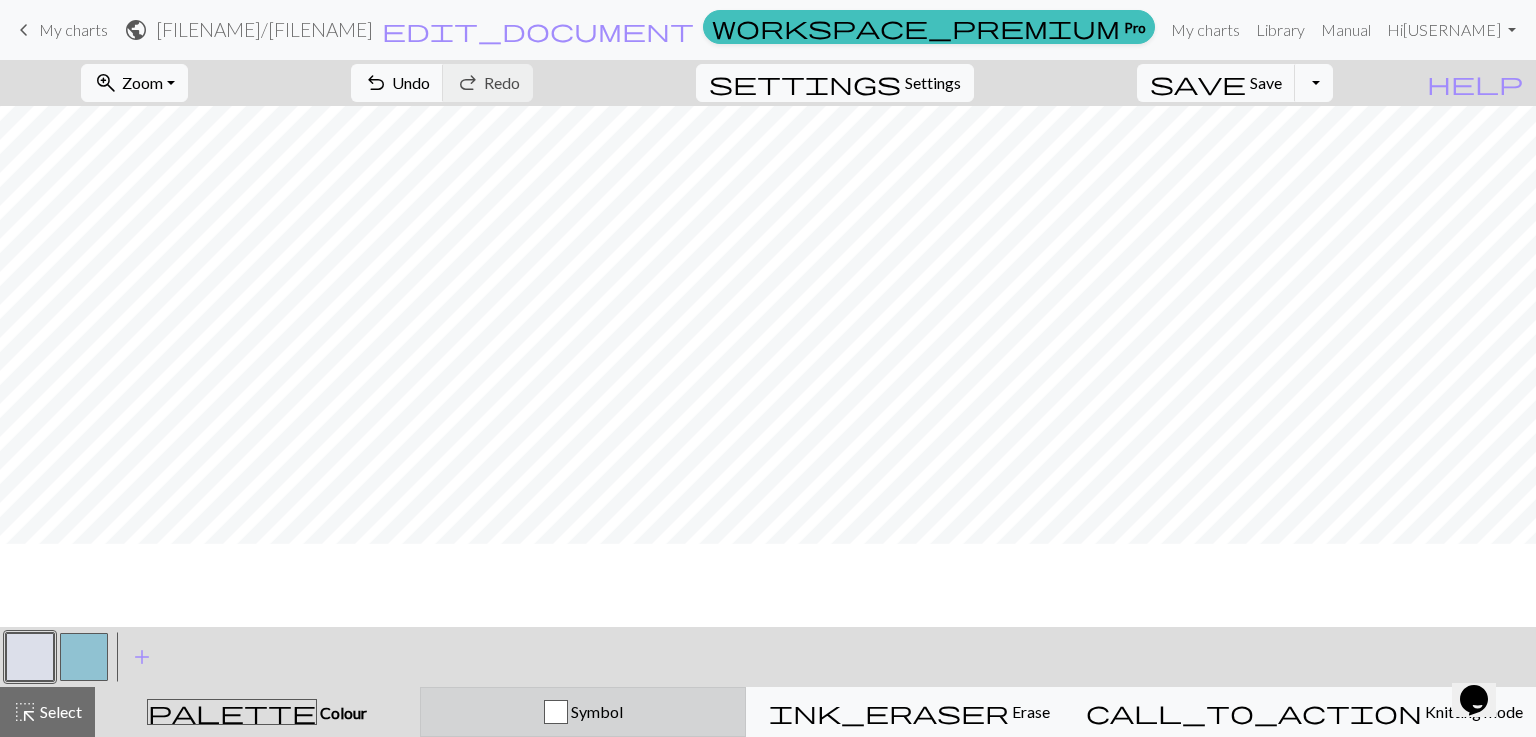scroll, scrollTop: 63, scrollLeft: 0, axis: vertical 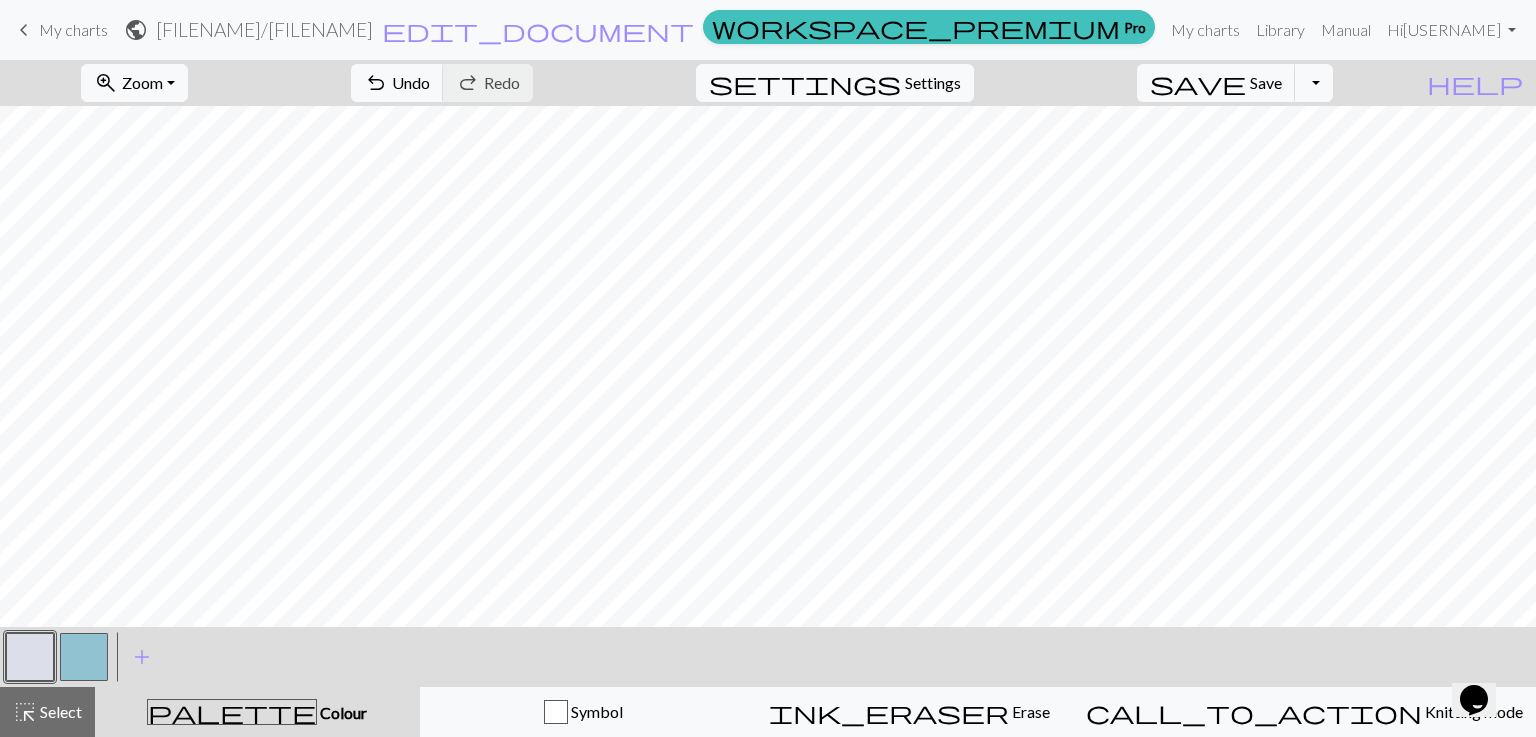 click at bounding box center [84, 657] 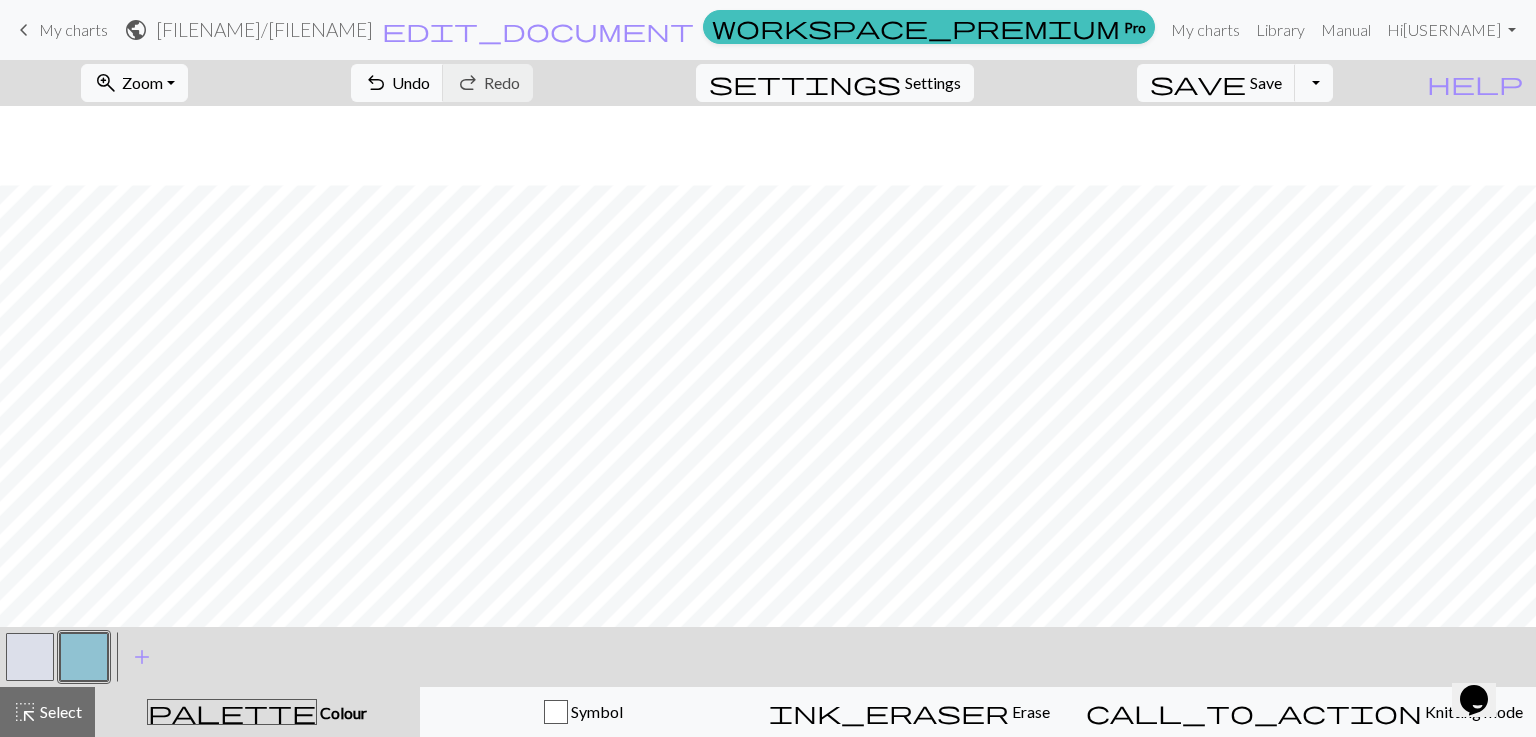 scroll, scrollTop: 100, scrollLeft: 0, axis: vertical 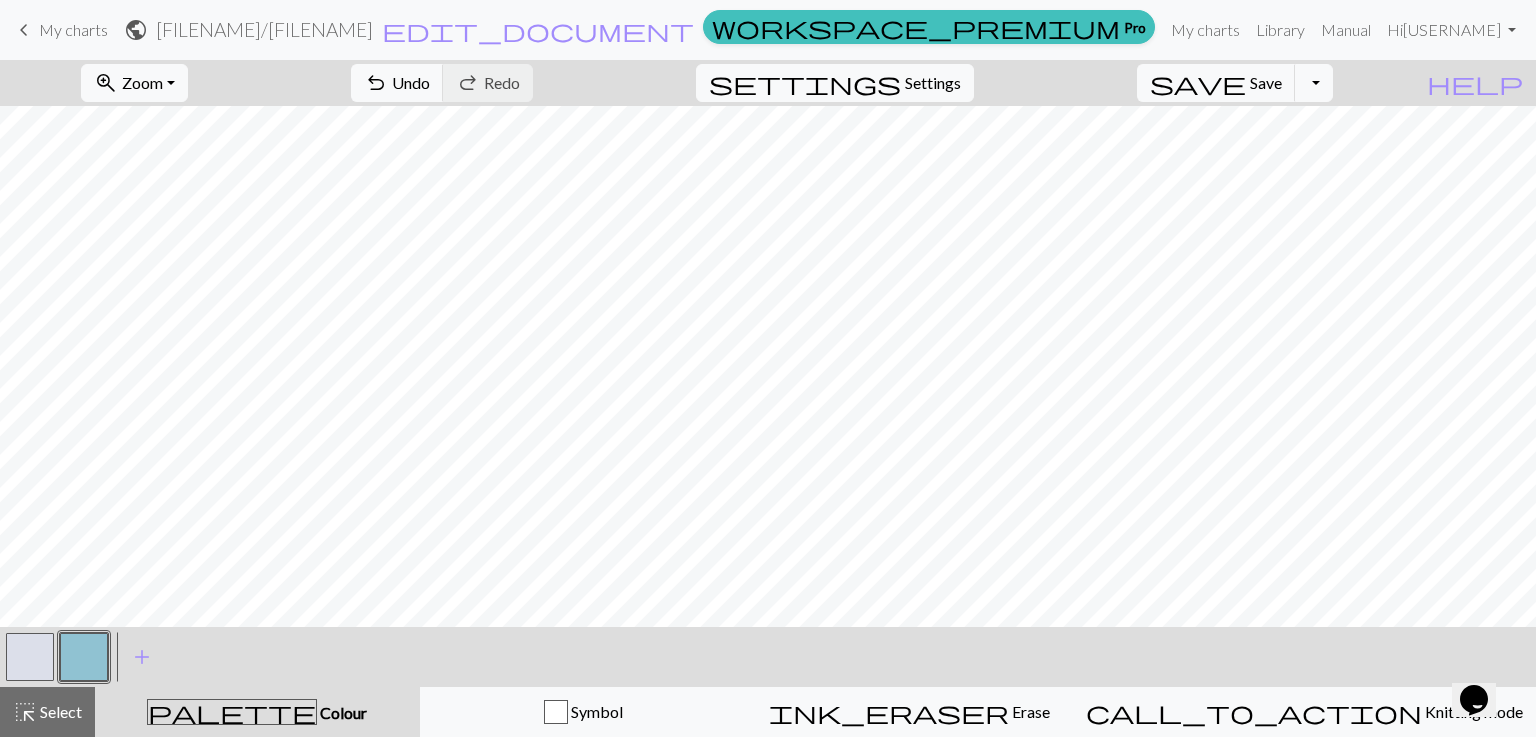 drag, startPoint x: 15, startPoint y: 637, endPoint x: 42, endPoint y: 621, distance: 31.38471 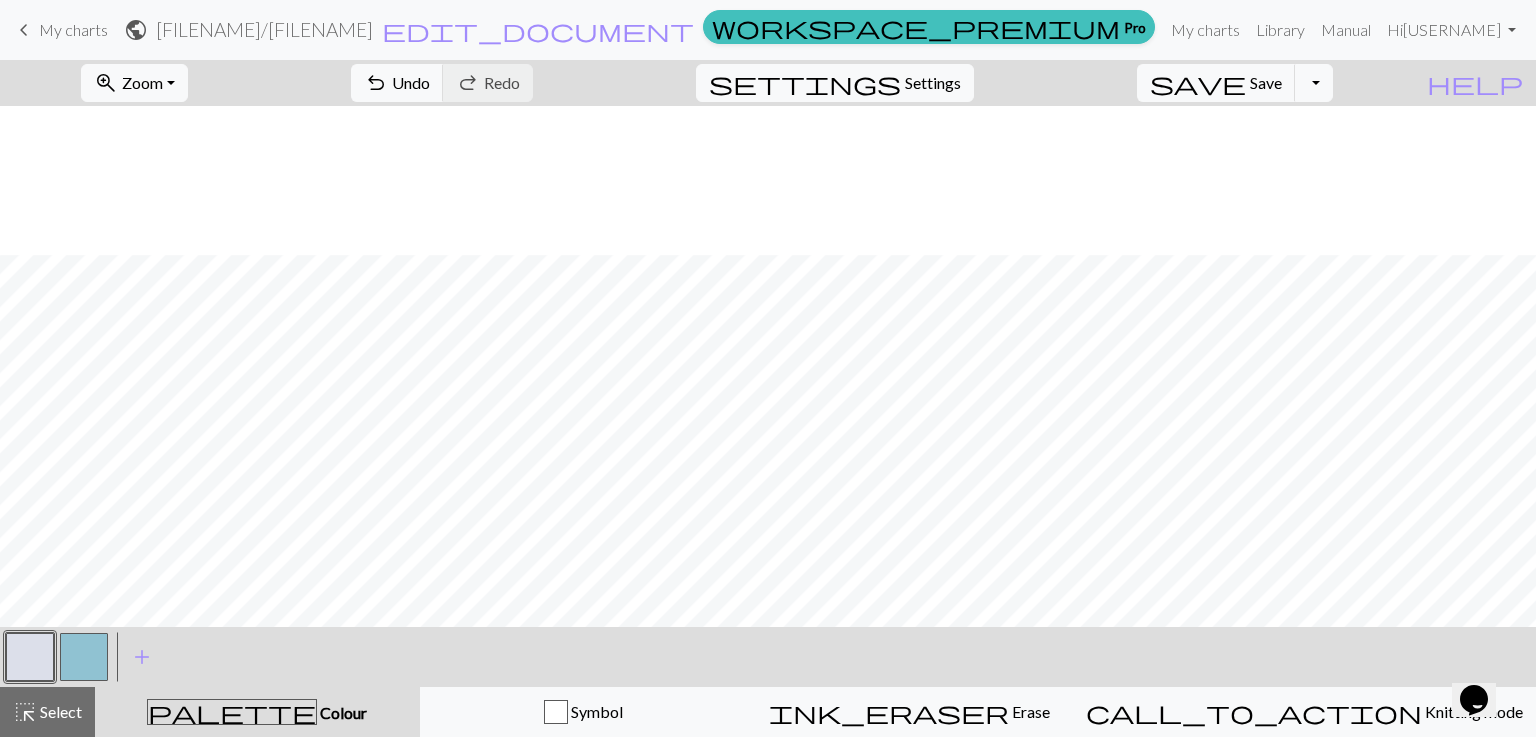 scroll, scrollTop: 163, scrollLeft: 0, axis: vertical 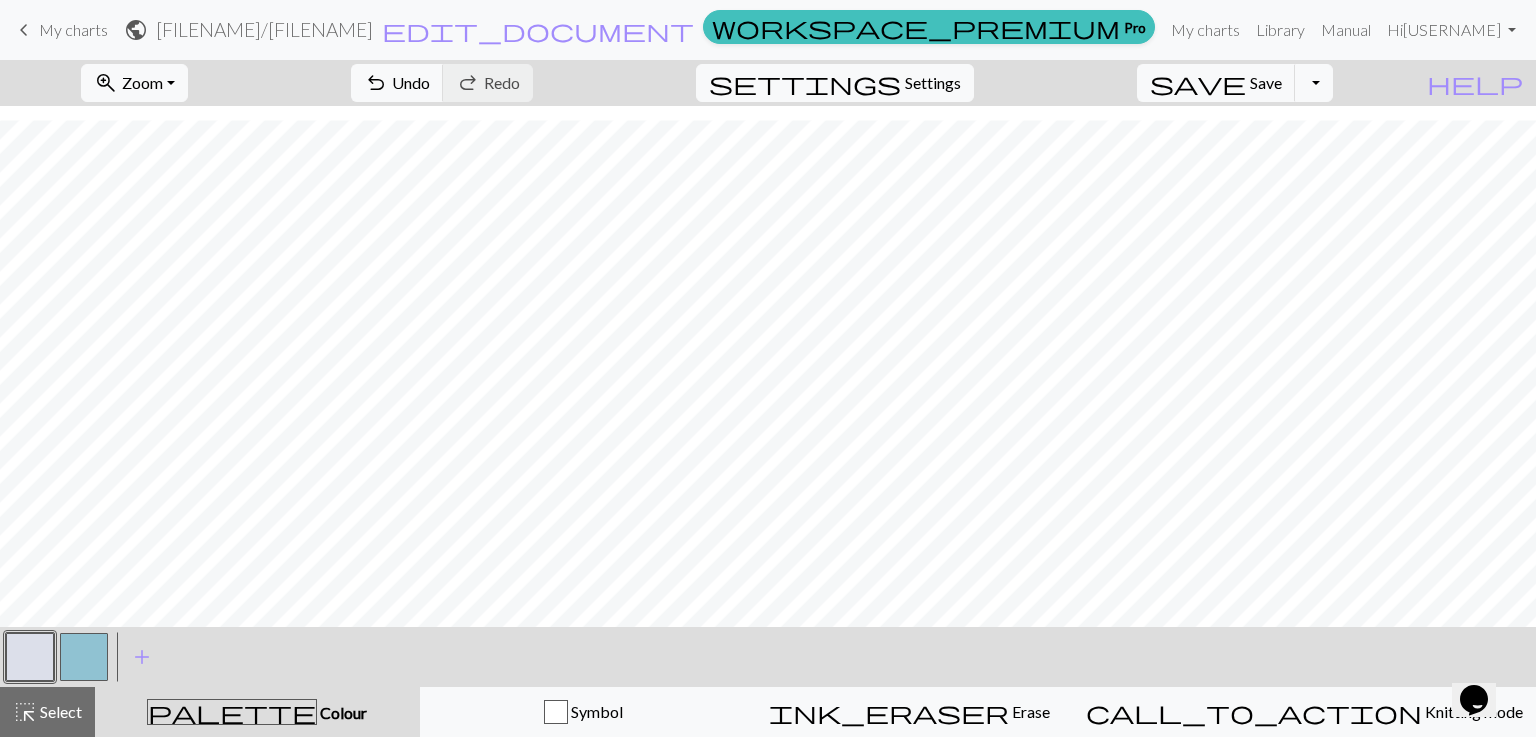 click at bounding box center (84, 657) 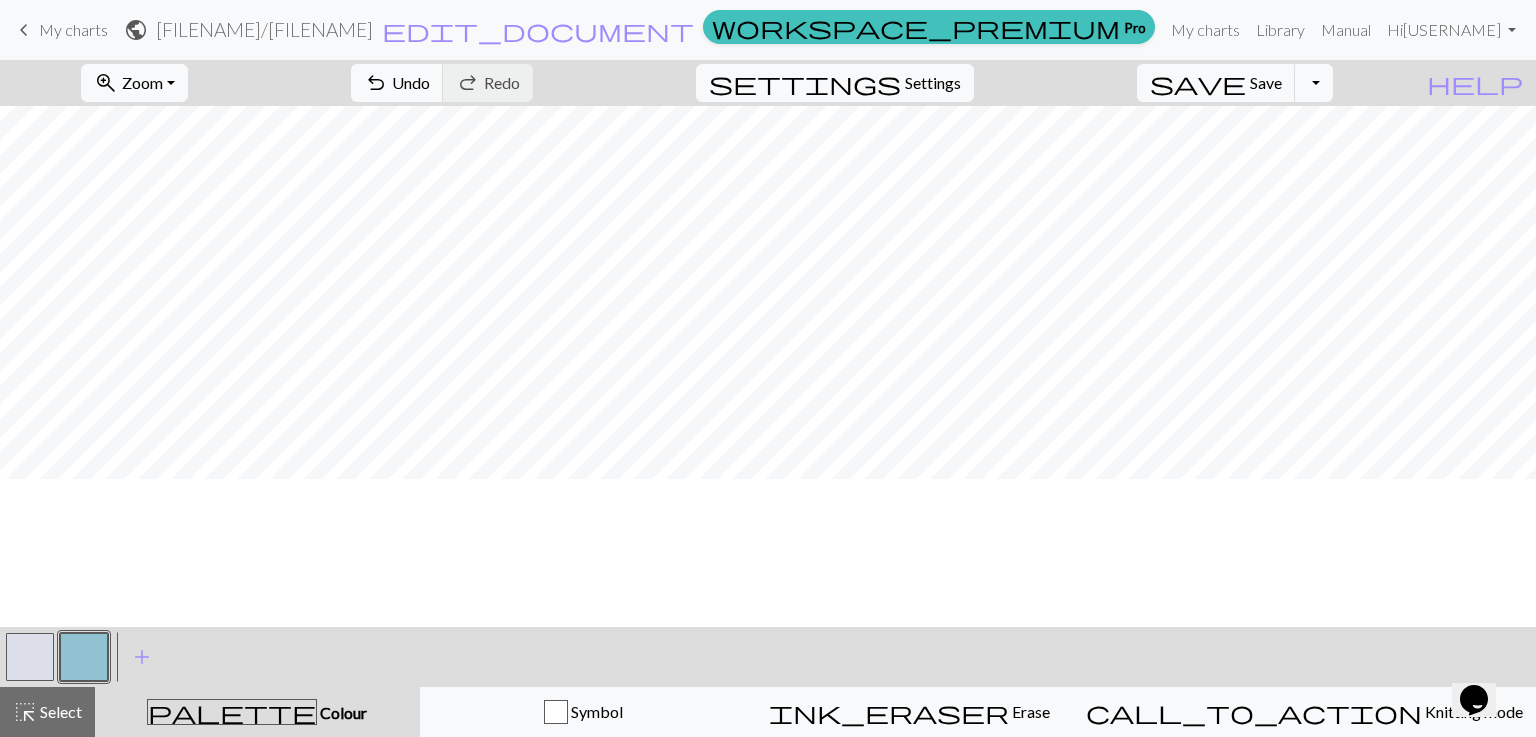 scroll, scrollTop: 0, scrollLeft: 0, axis: both 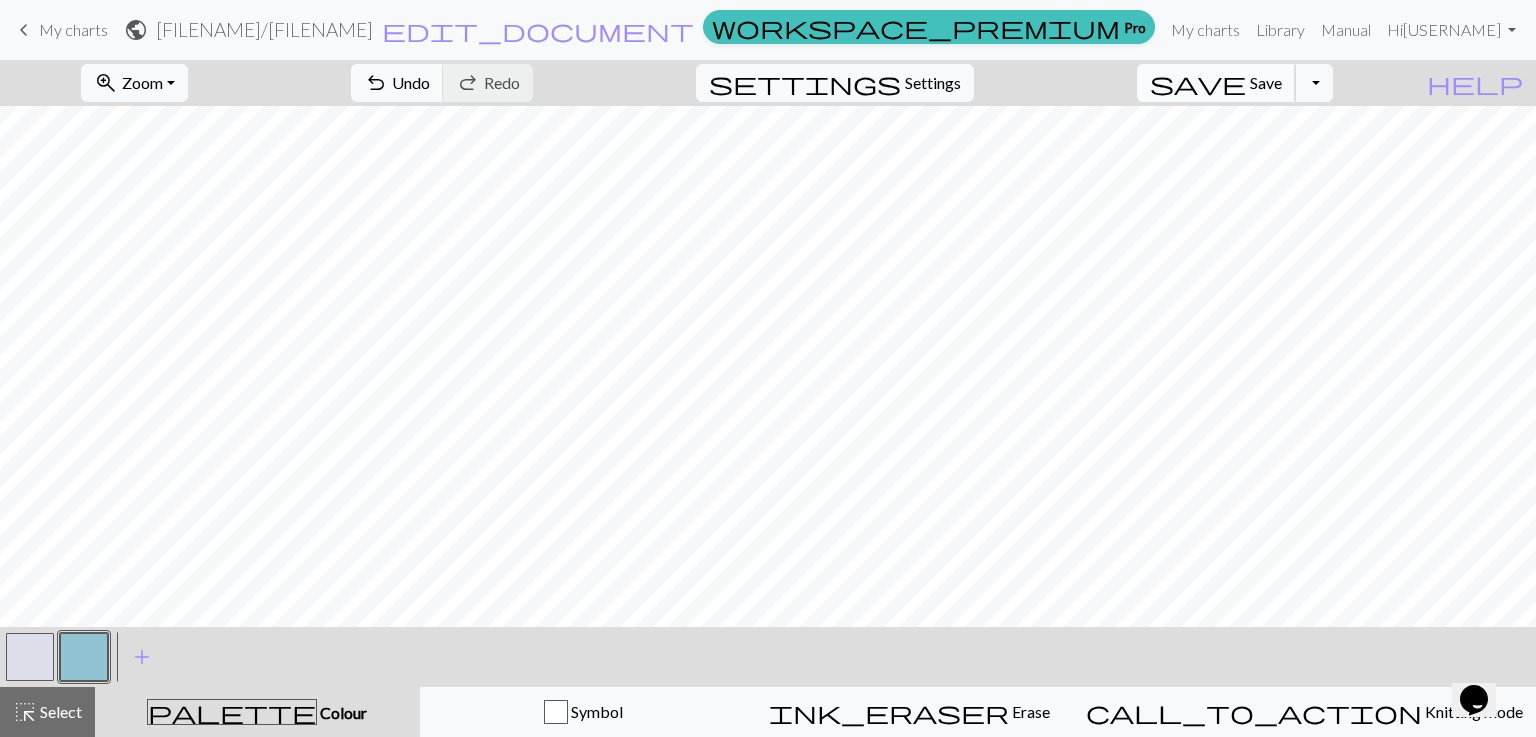click on "save Save Save" at bounding box center [1216, 83] 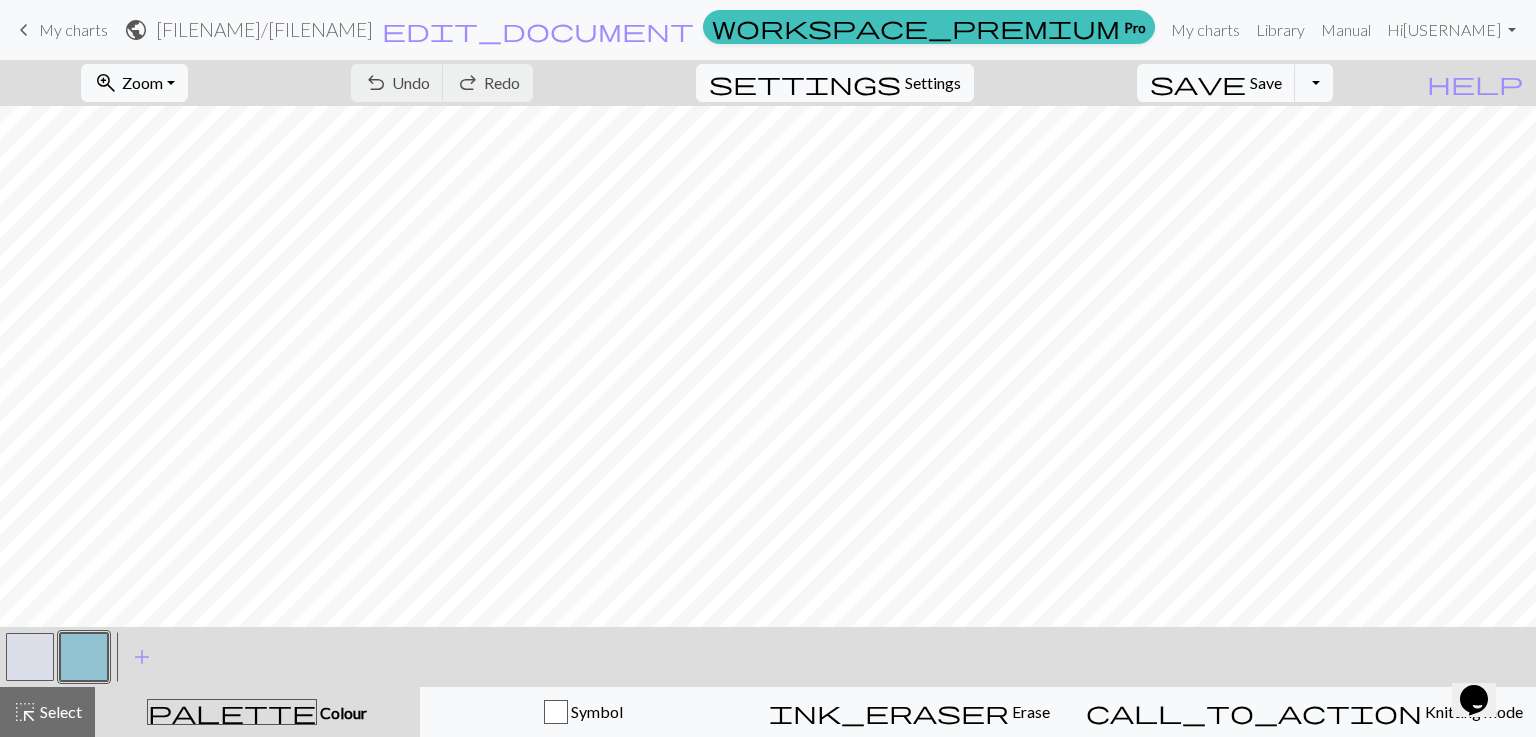 click on "Chart saved" at bounding box center (768, 39) 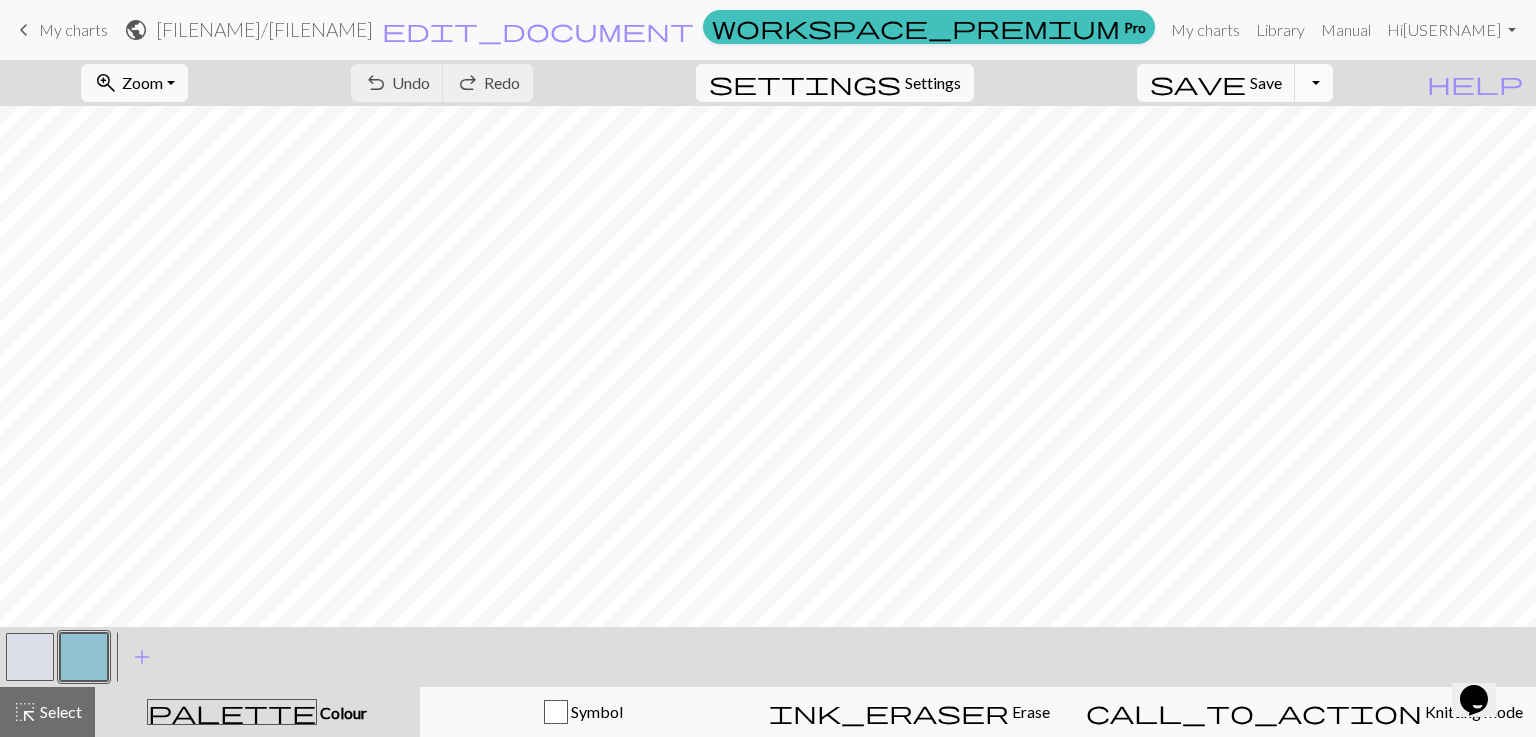 click on "Toggle Dropdown" at bounding box center (1314, 83) 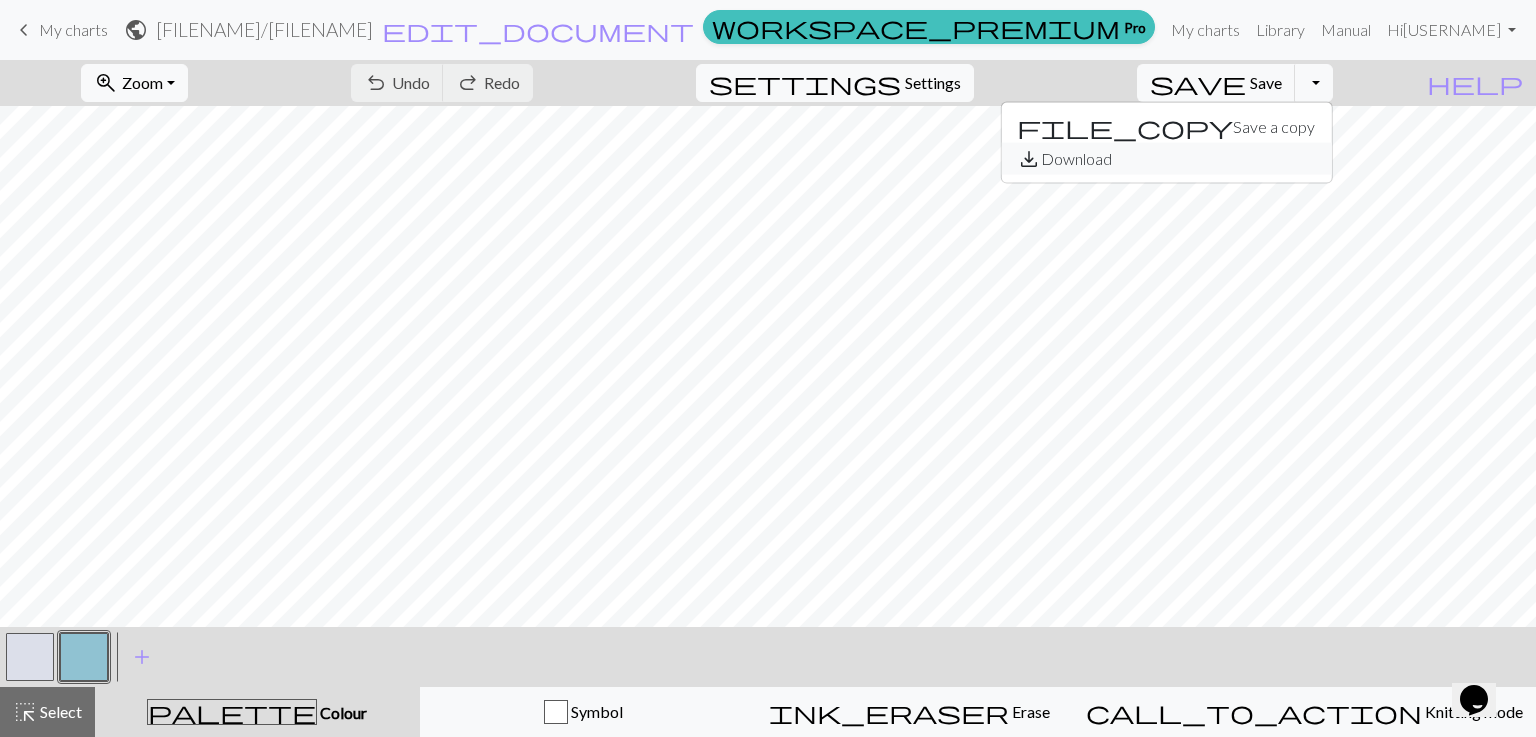 click on "save_alt  Download" at bounding box center [1166, 159] 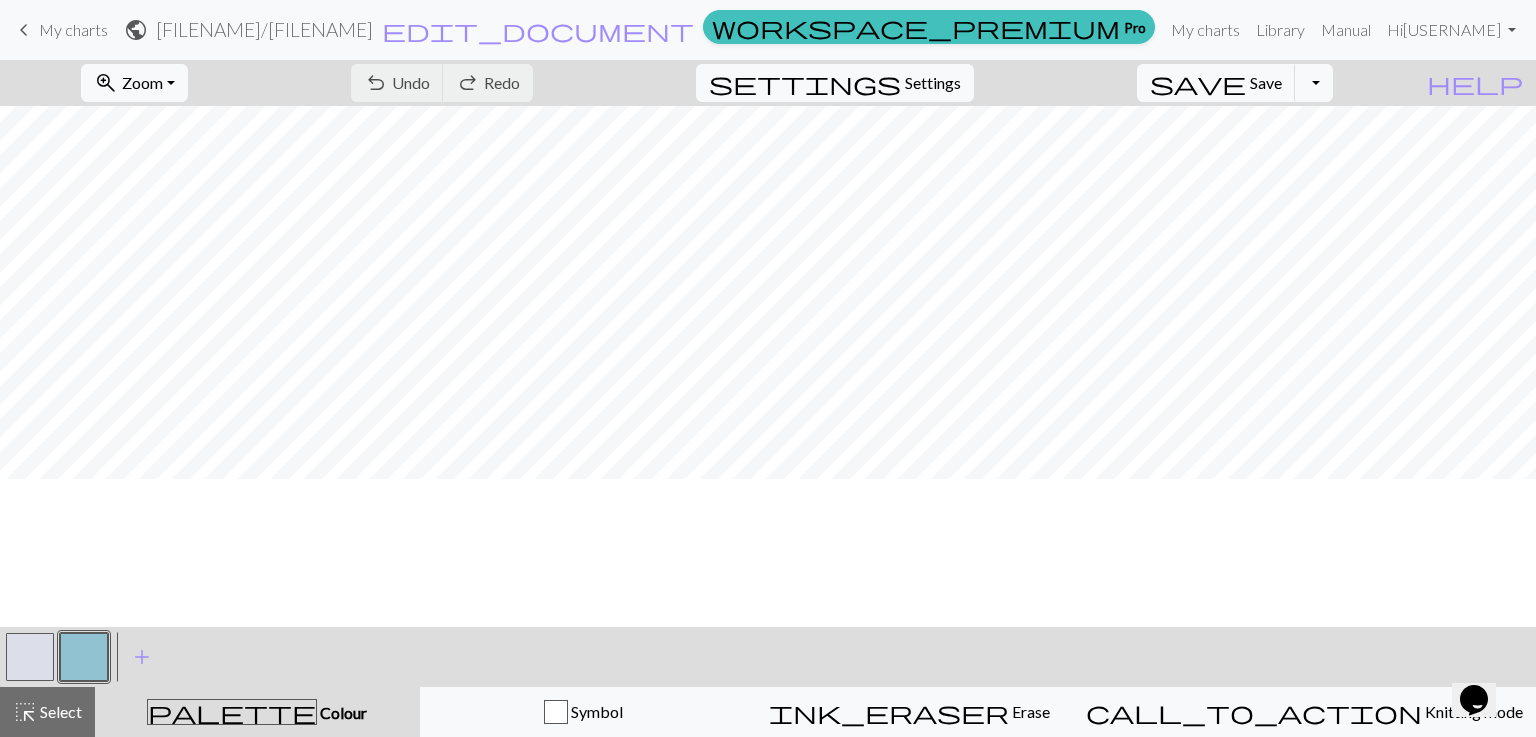 scroll, scrollTop: 0, scrollLeft: 0, axis: both 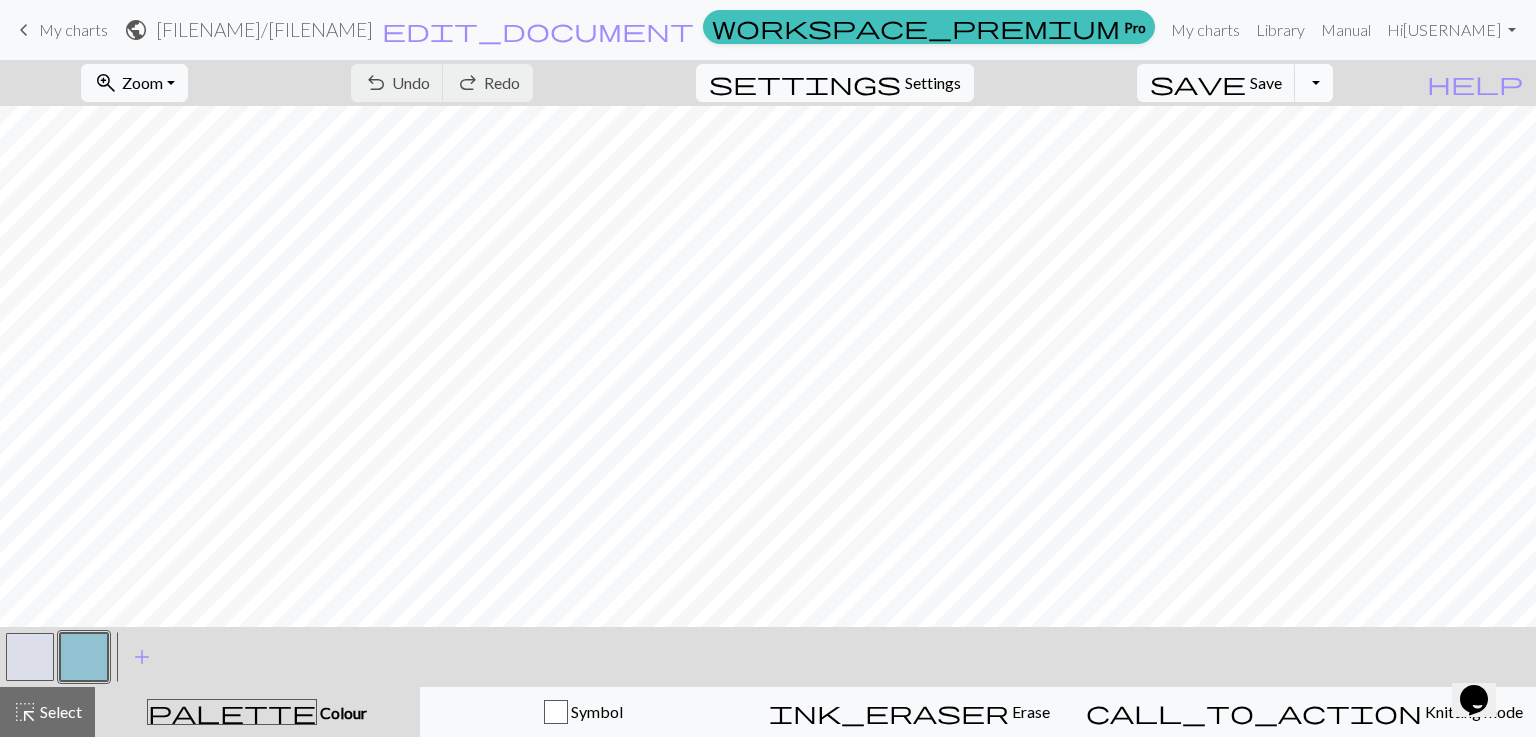 click on "Toggle Dropdown" at bounding box center (1314, 83) 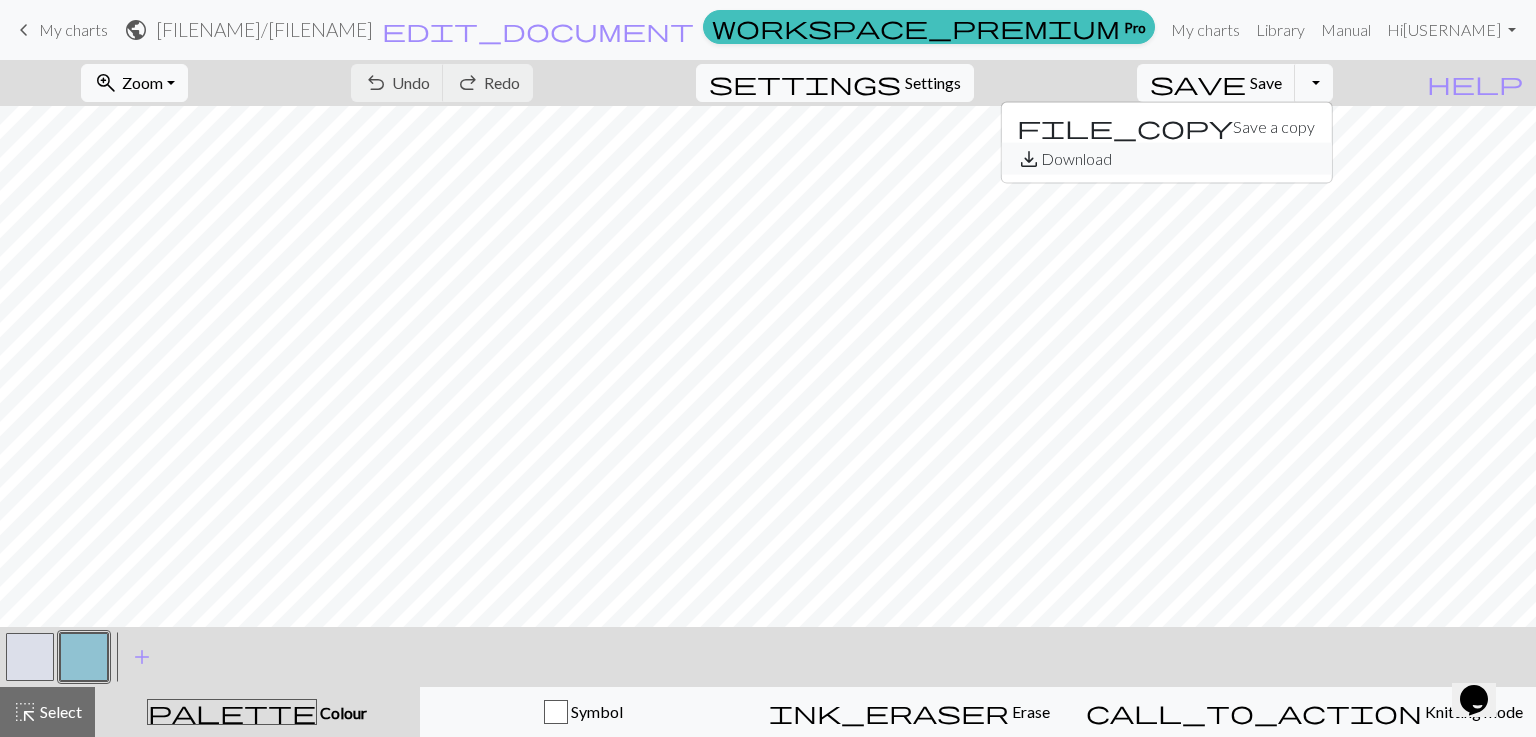 click on "save_alt  Download" at bounding box center [1166, 159] 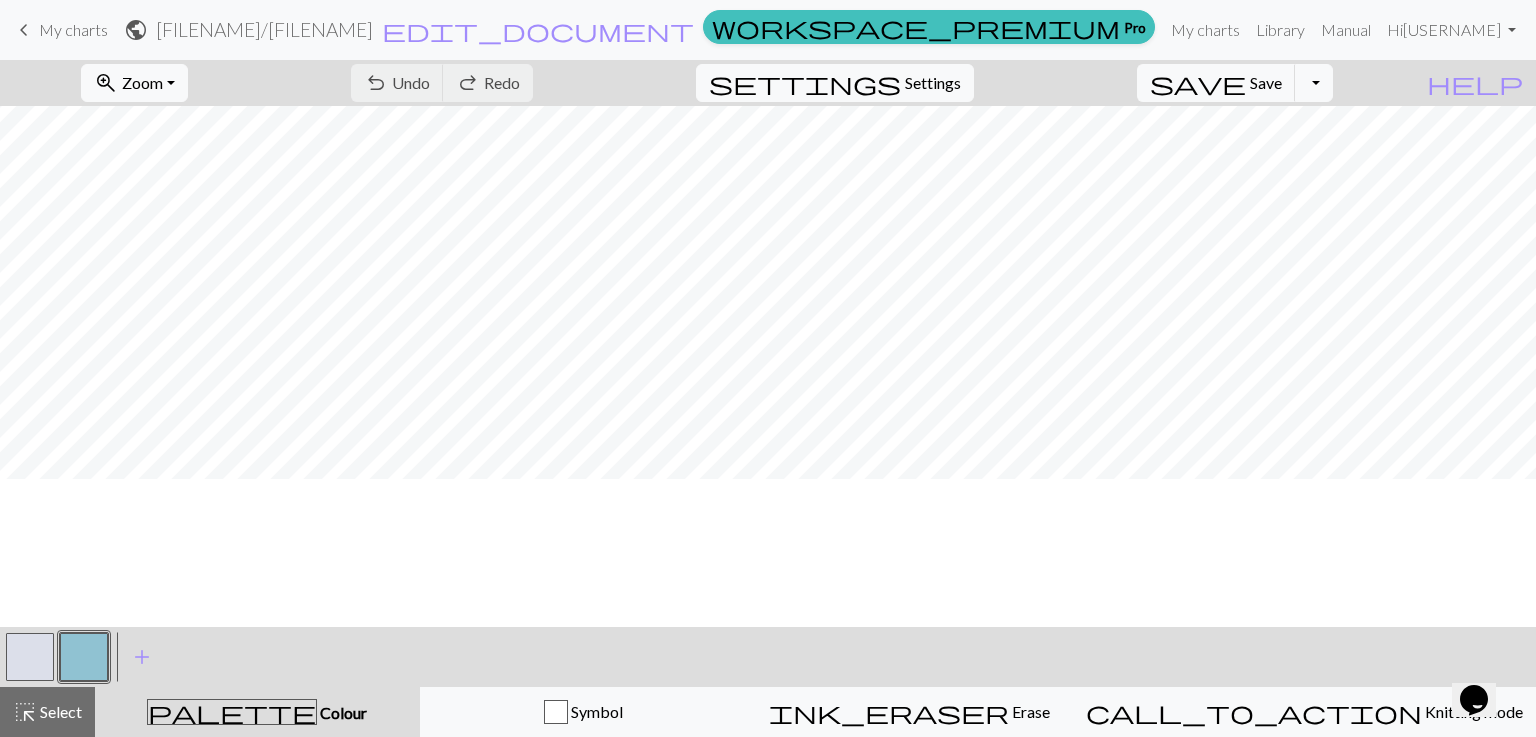 scroll, scrollTop: 0, scrollLeft: 0, axis: both 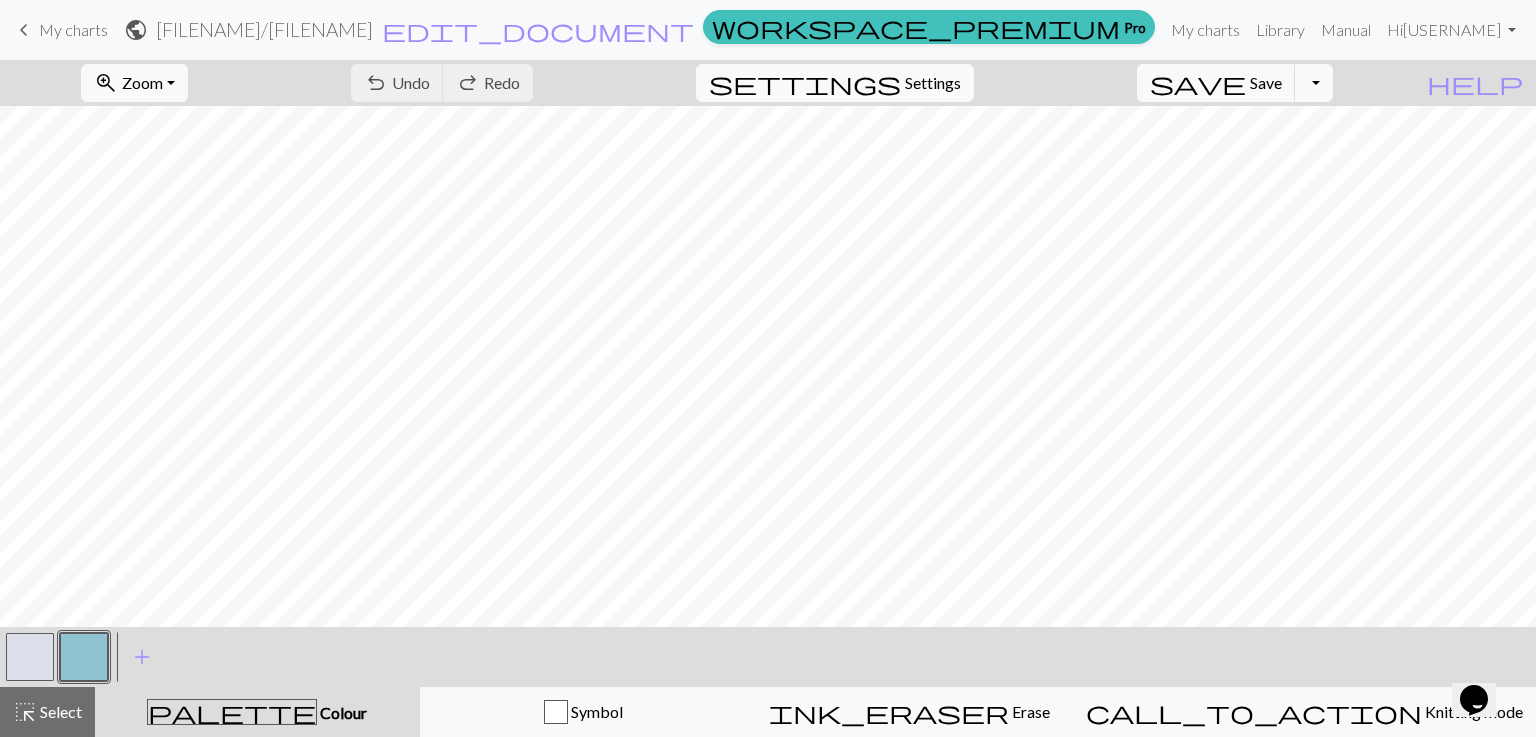 click on "Toggle Dropdown" at bounding box center [1314, 83] 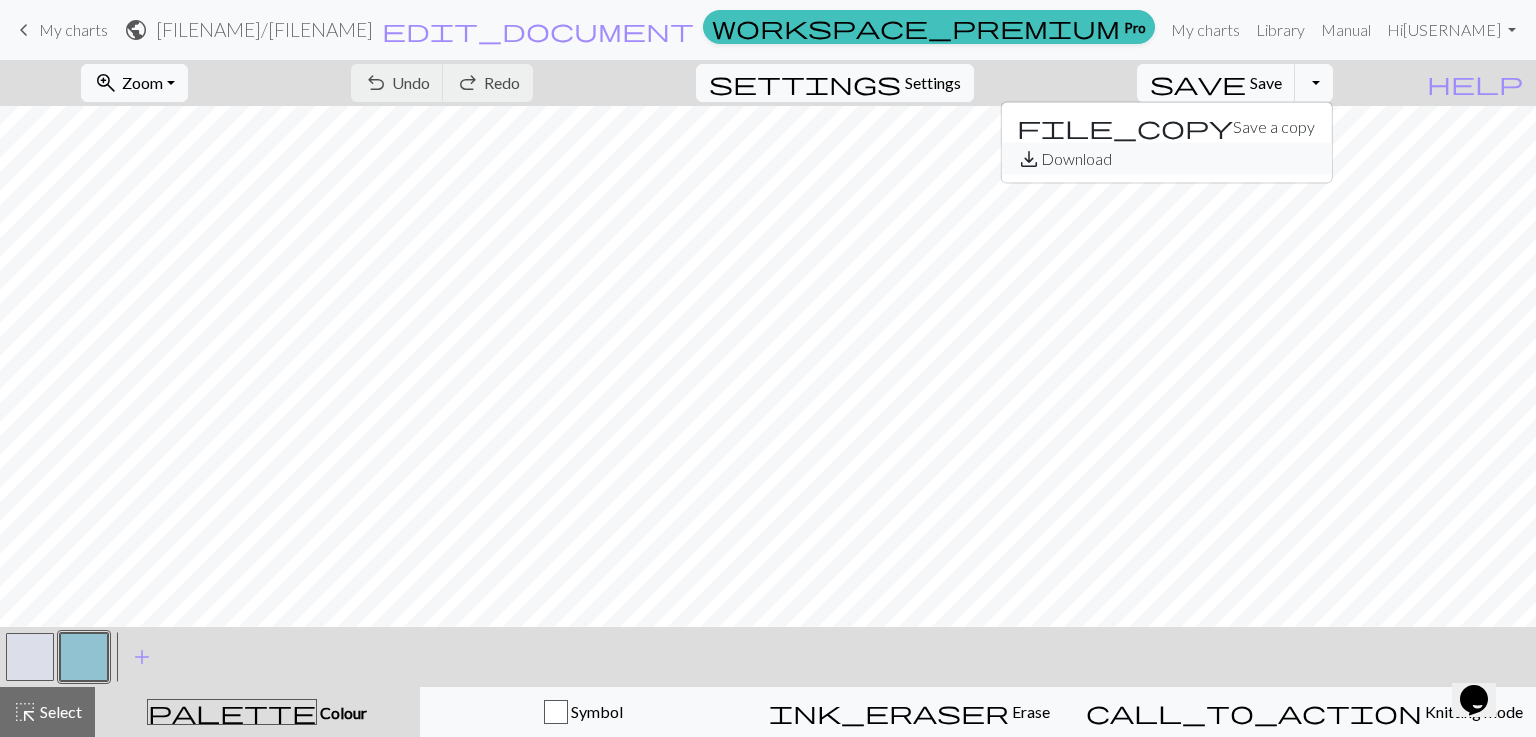 click on "save_alt  Download" at bounding box center [1166, 159] 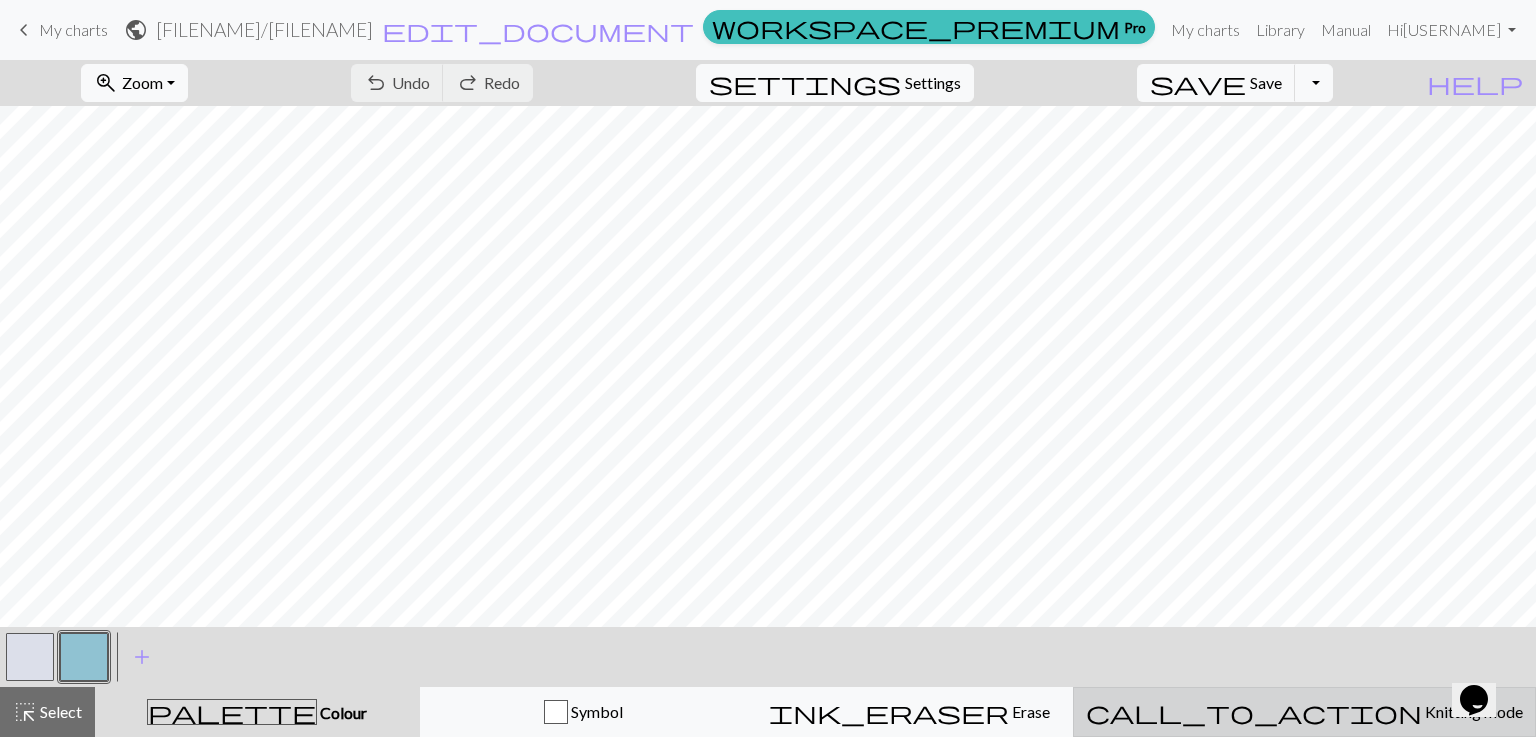 click on "call_to_action   Knitting mode   Knitting mode" at bounding box center (1304, 712) 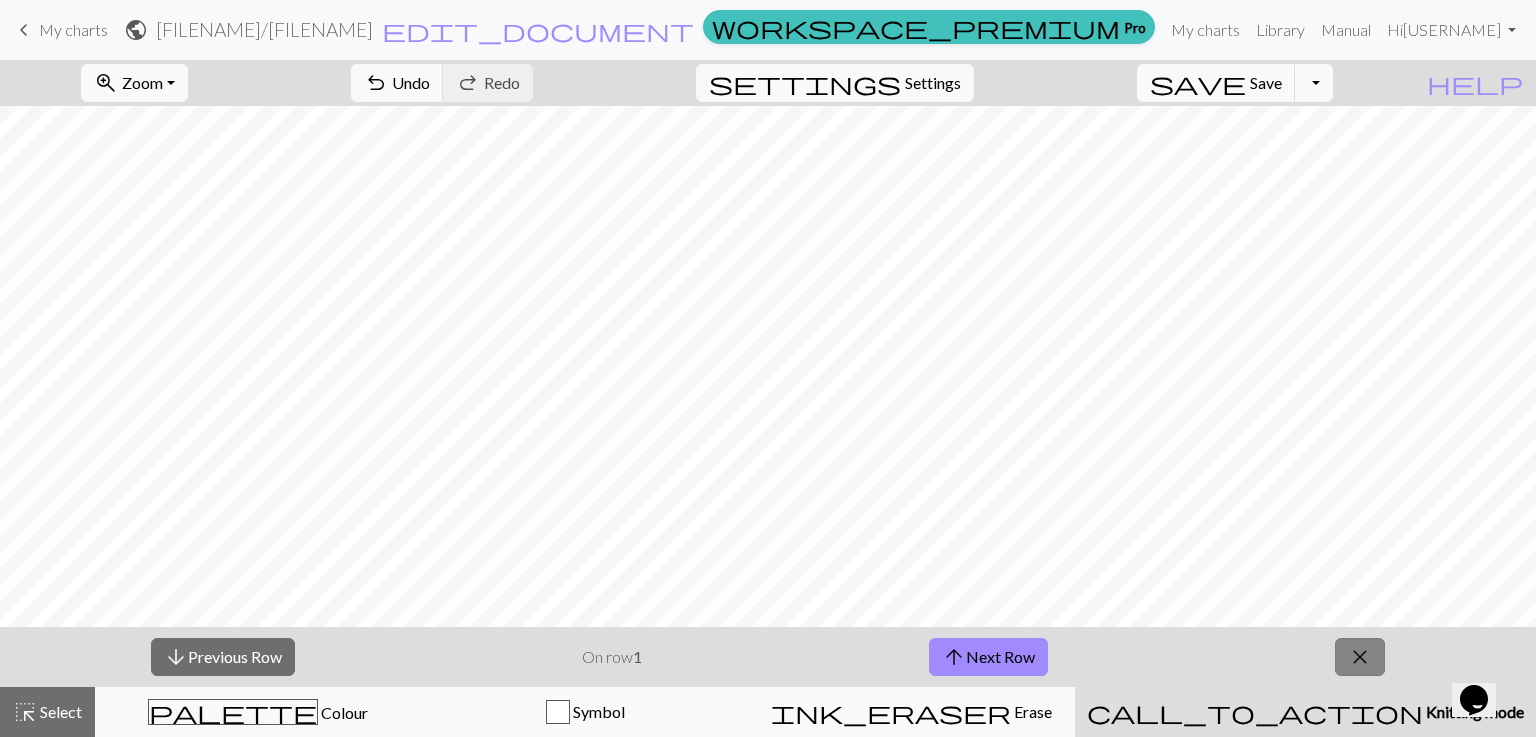 click on "close" at bounding box center (1360, 657) 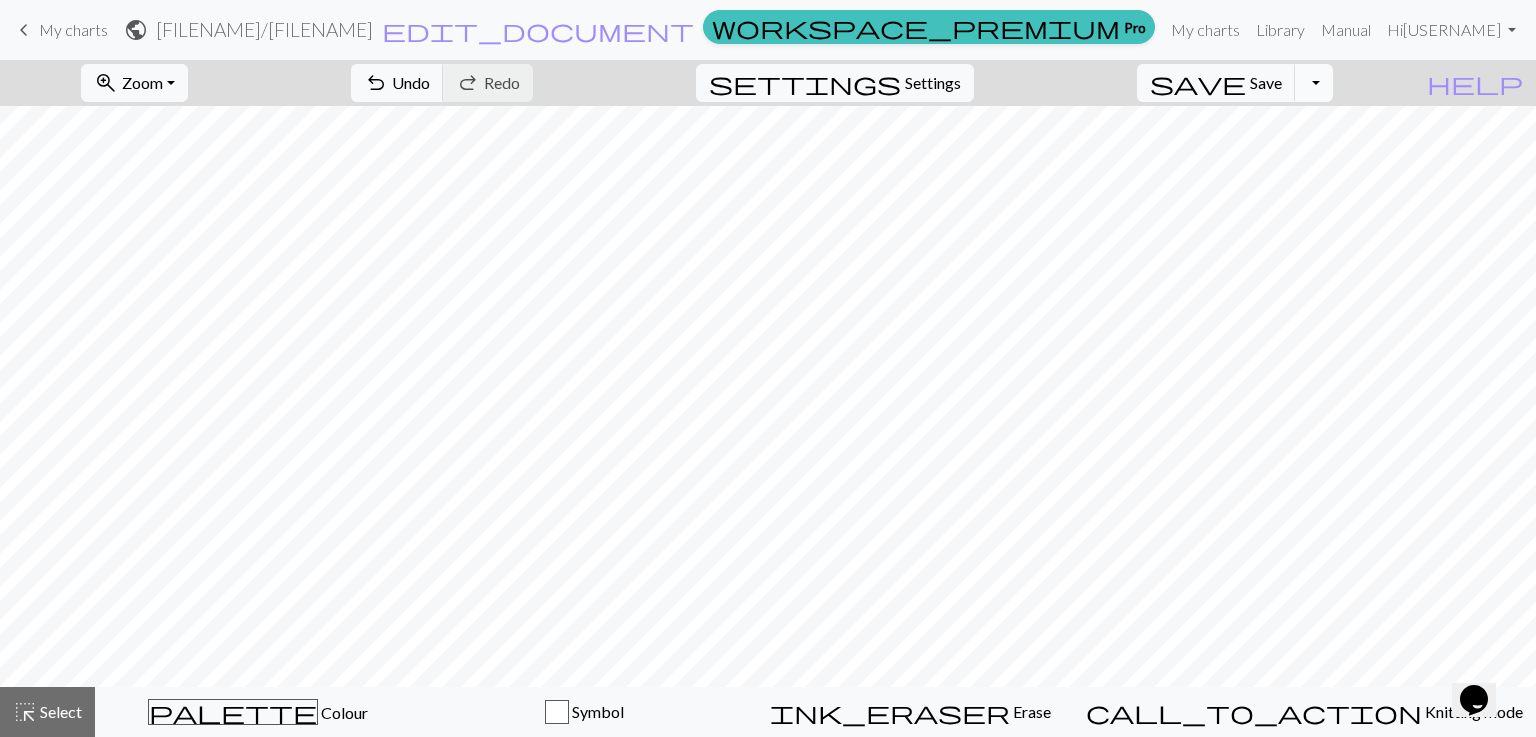 click on "Toggle Dropdown" at bounding box center (1314, 83) 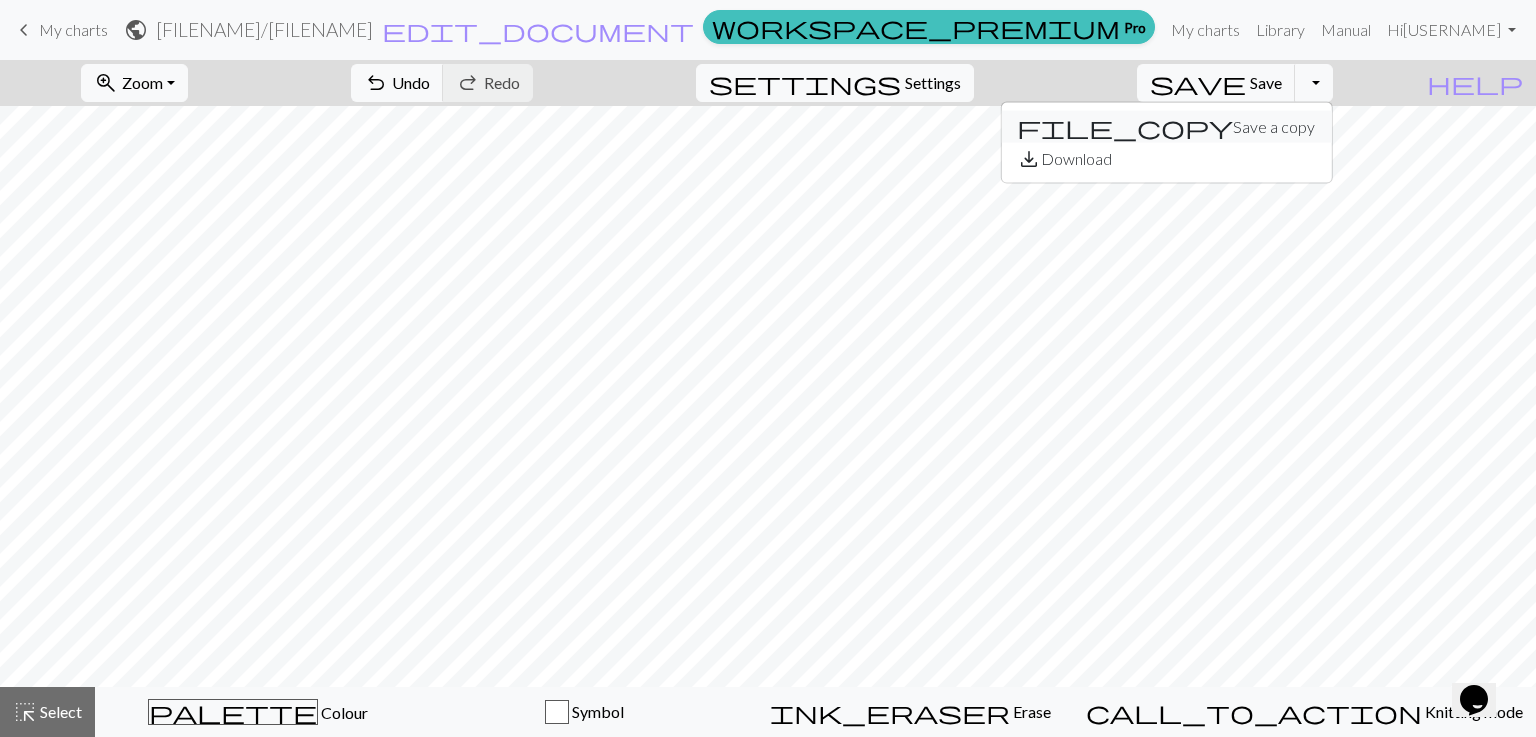 click on "file_copy  Save a copy" at bounding box center [1166, 127] 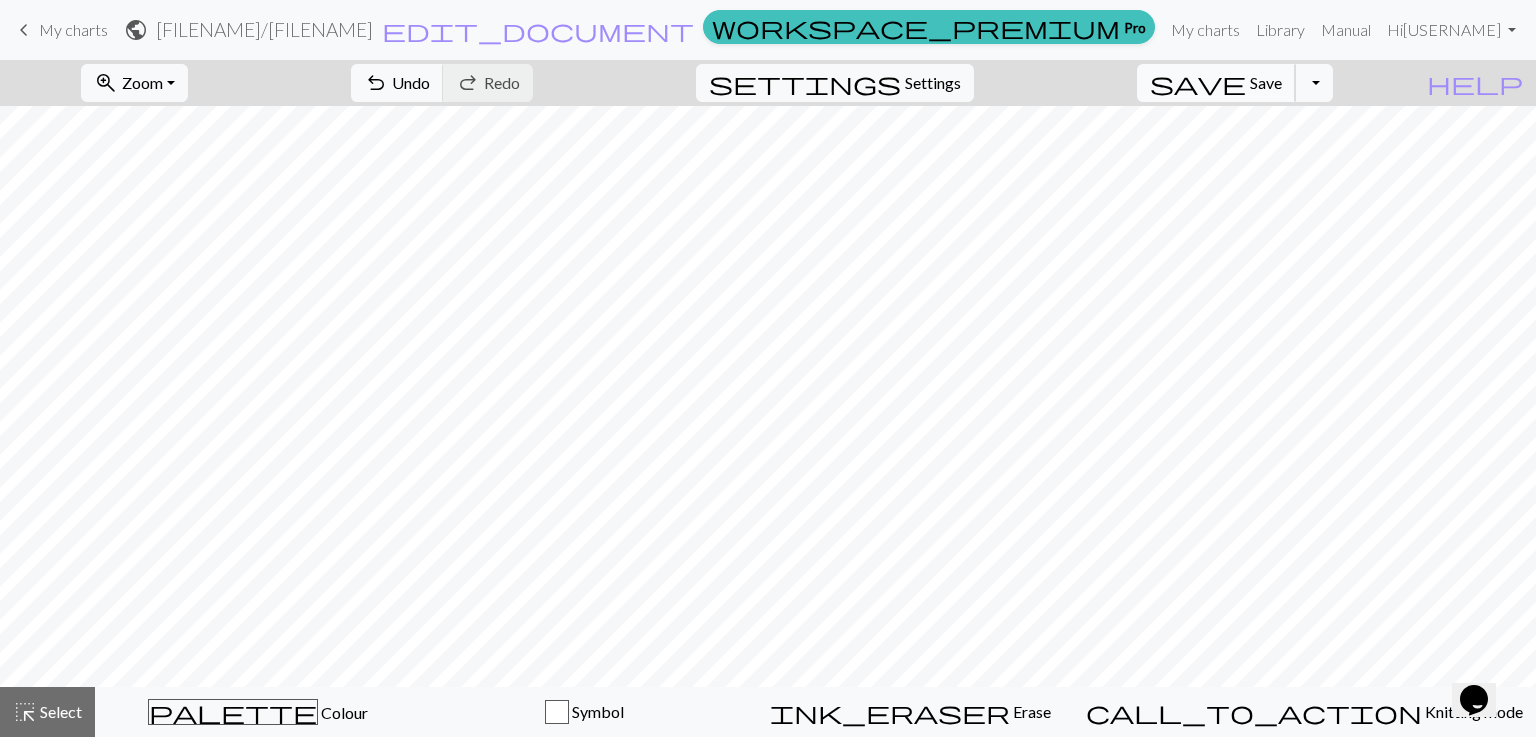 click on "save" at bounding box center (1198, 83) 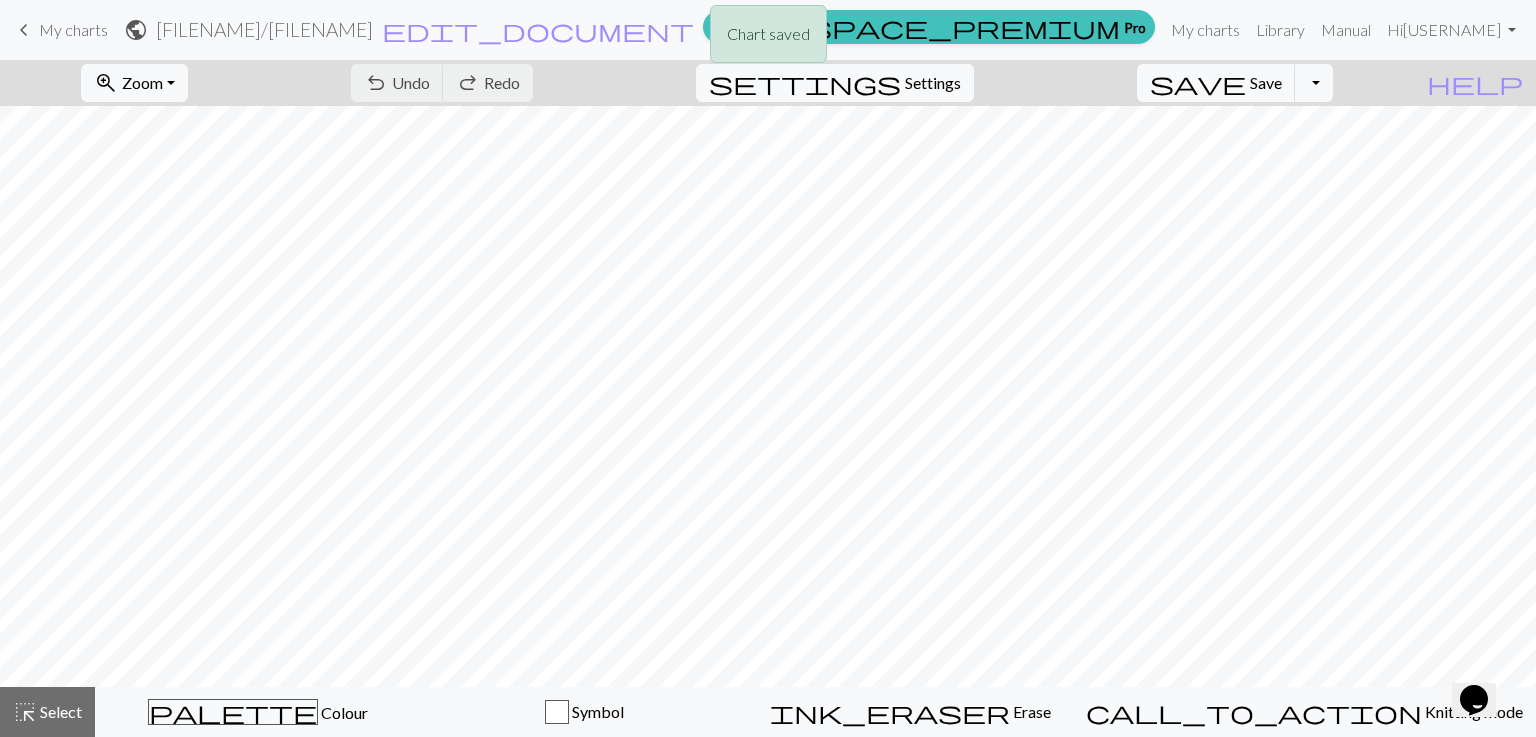 click on "Toggle Dropdown" at bounding box center (1314, 83) 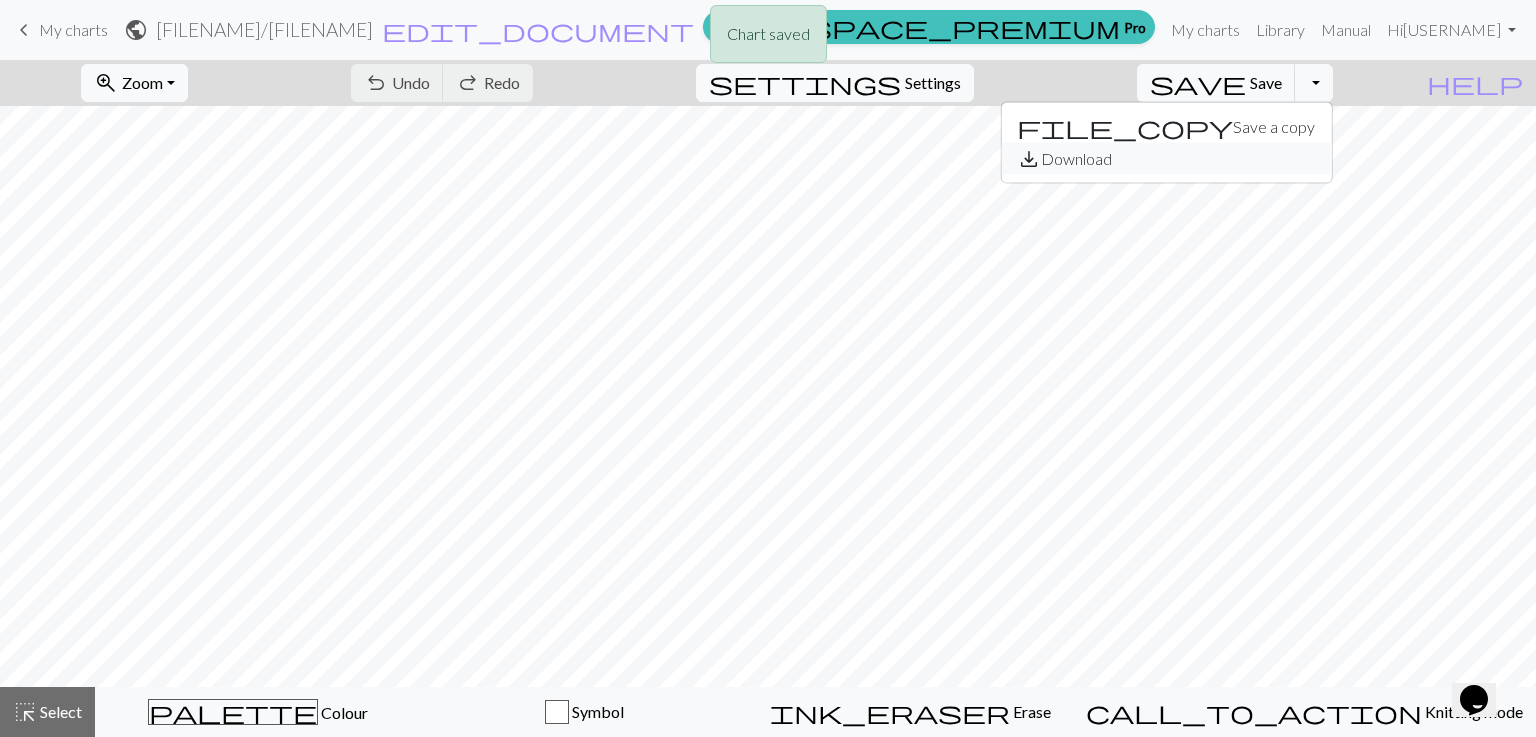 click on "save_alt" at bounding box center (1029, 159) 